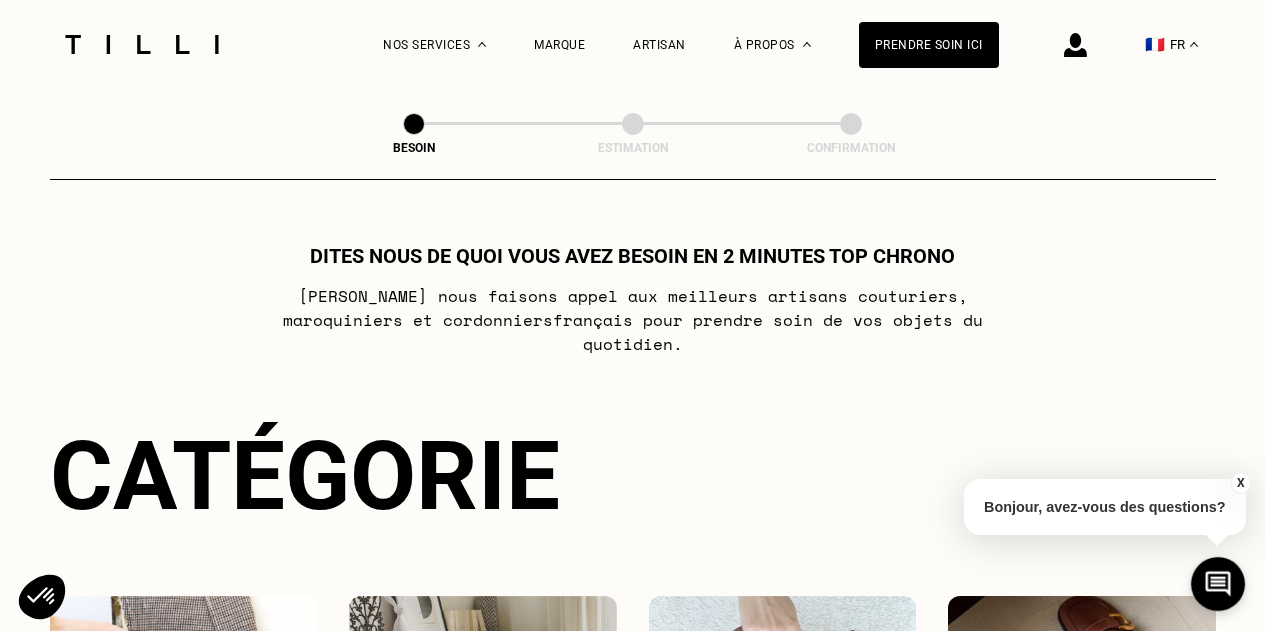 scroll, scrollTop: 0, scrollLeft: 0, axis: both 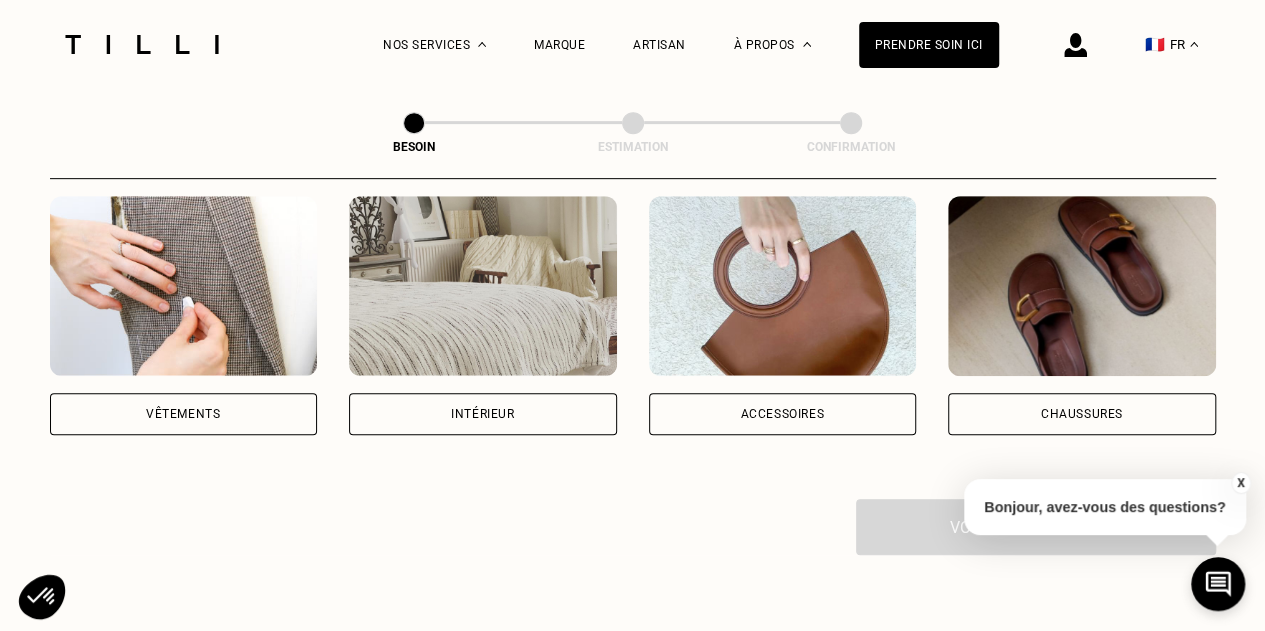 click on "Vêtements" at bounding box center (184, 414) 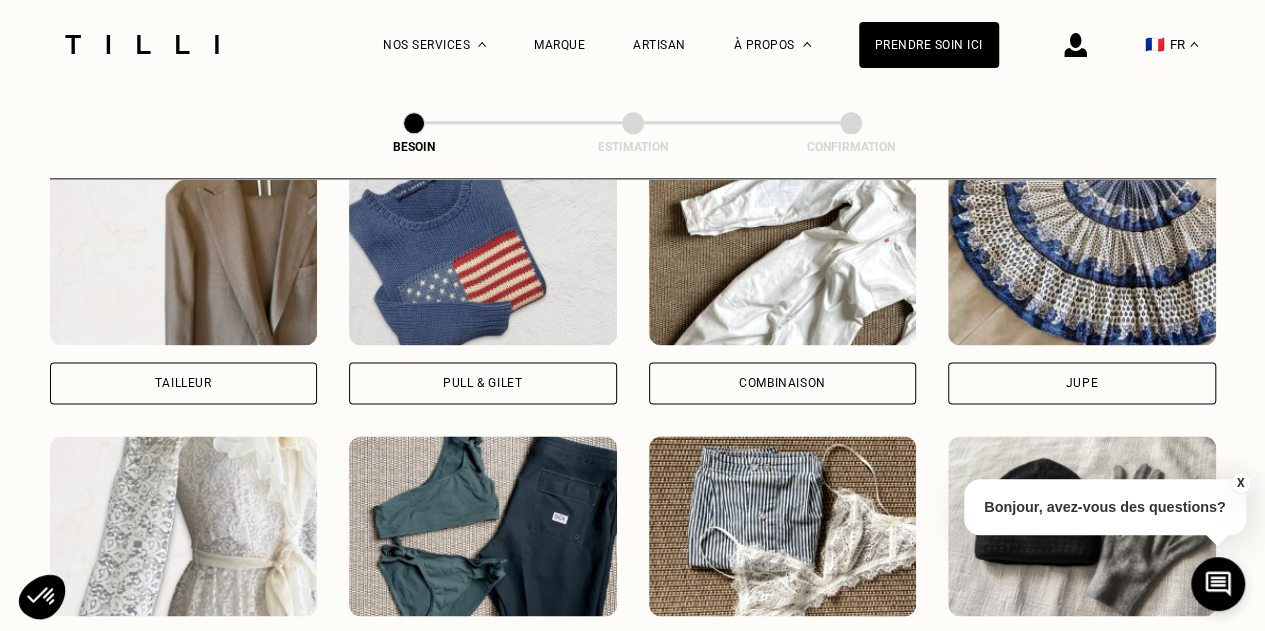 scroll, scrollTop: 1254, scrollLeft: 0, axis: vertical 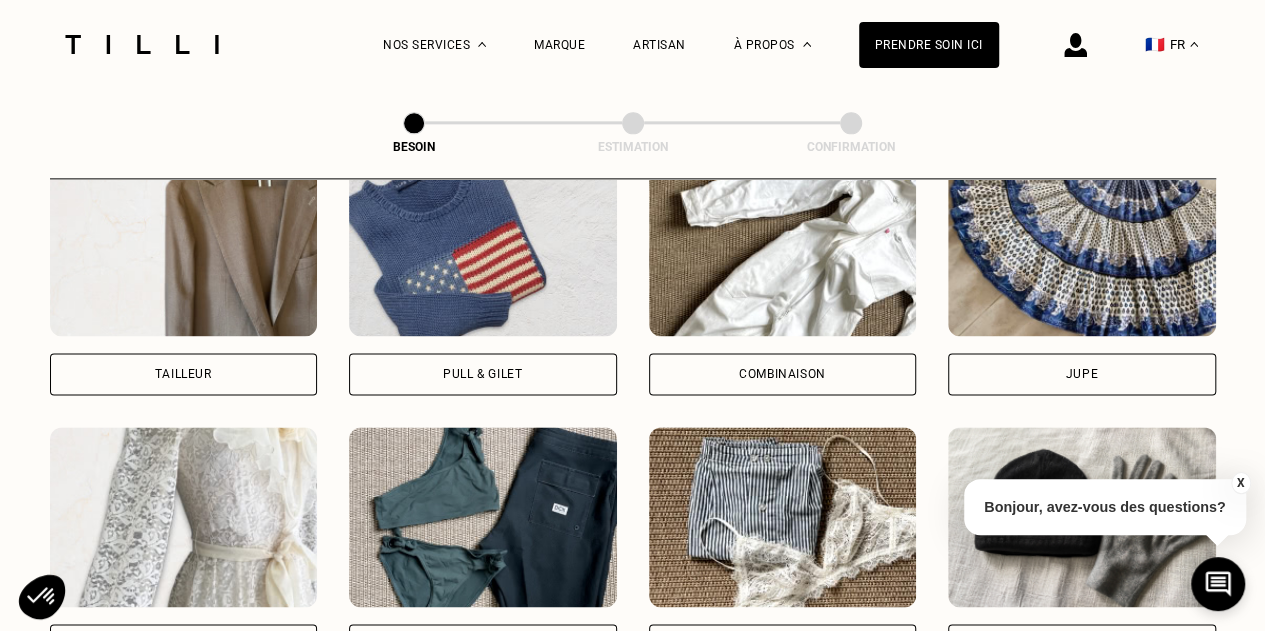 click on "Jupe" at bounding box center [1082, 374] 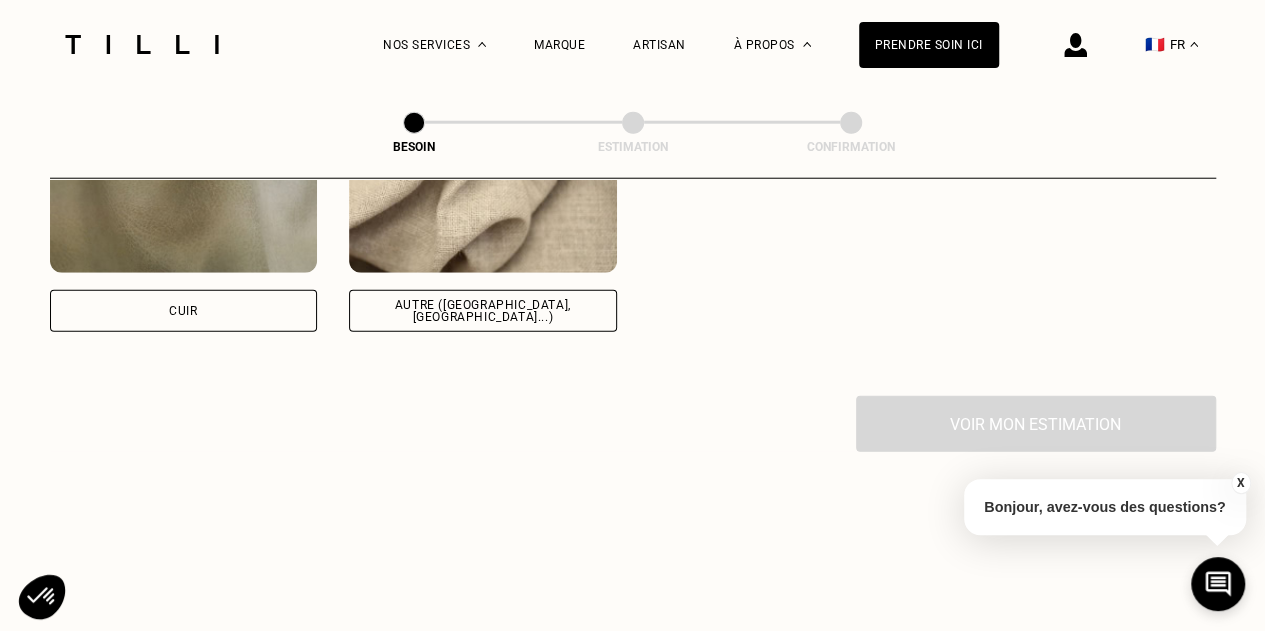 scroll, scrollTop: 2540, scrollLeft: 0, axis: vertical 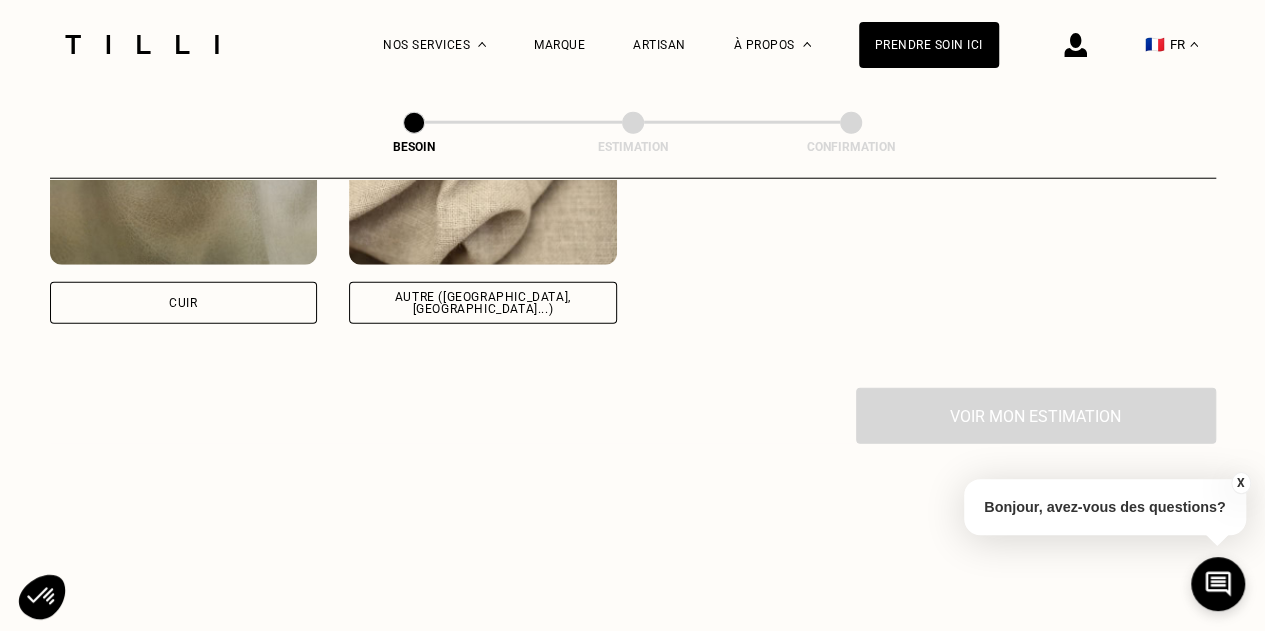 click on "Autre ([GEOGRAPHIC_DATA], [GEOGRAPHIC_DATA]...)" at bounding box center (483, 303) 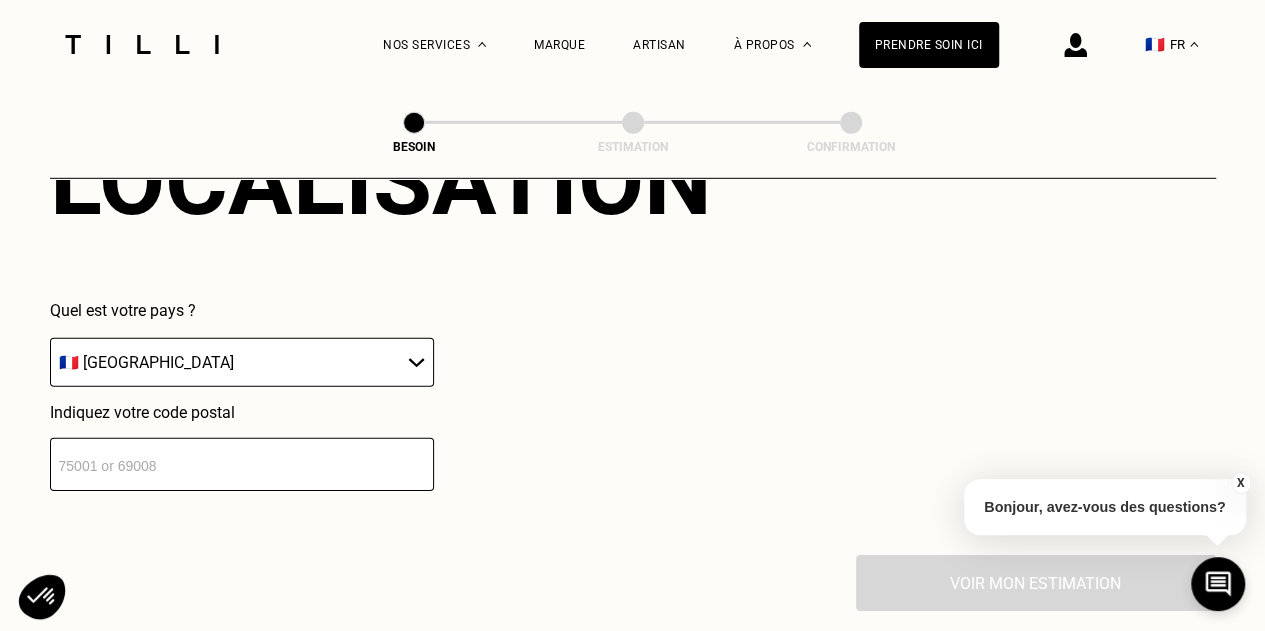 scroll, scrollTop: 2886, scrollLeft: 0, axis: vertical 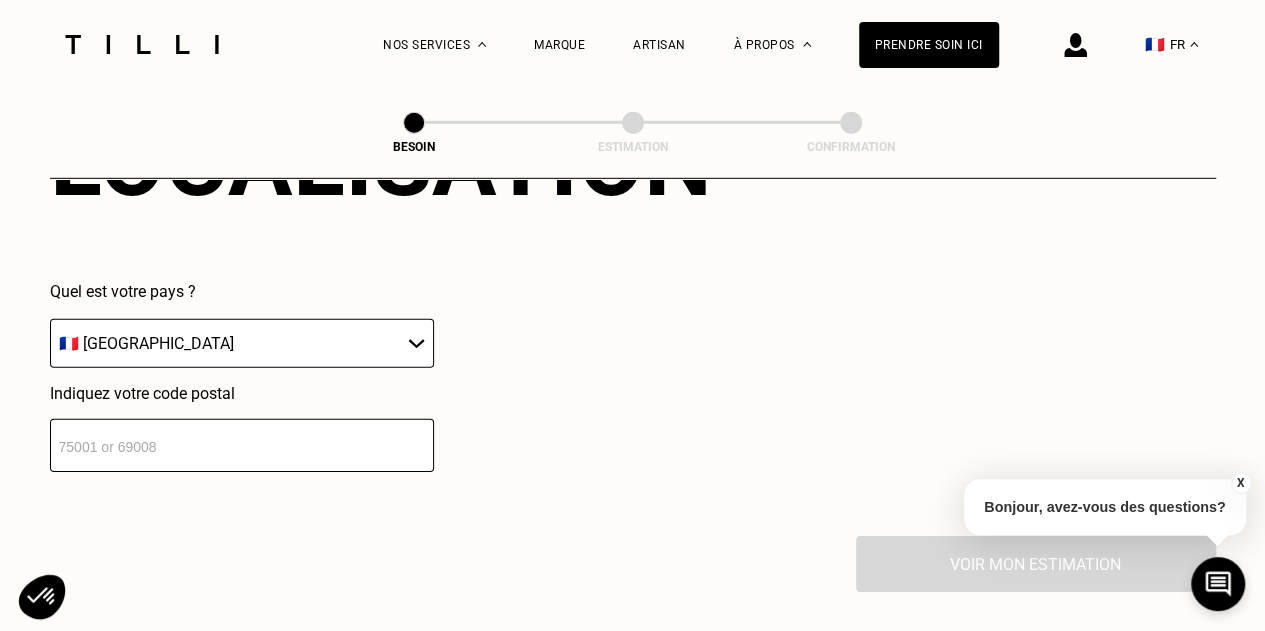 click at bounding box center (242, 445) 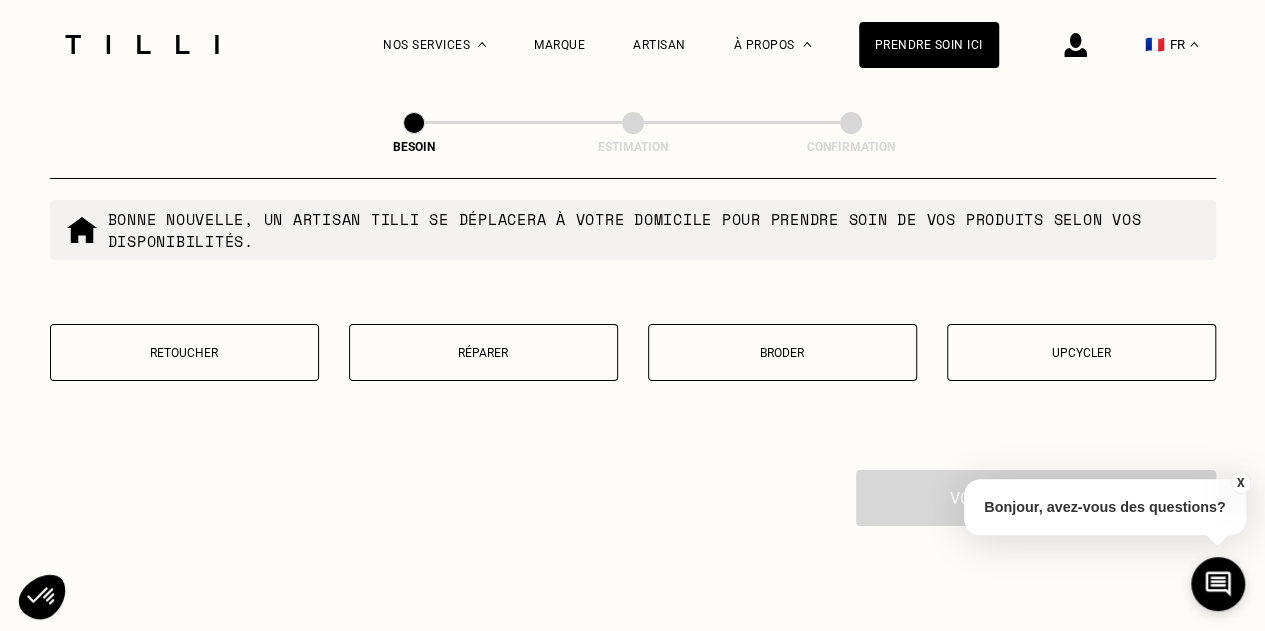 scroll, scrollTop: 3482, scrollLeft: 0, axis: vertical 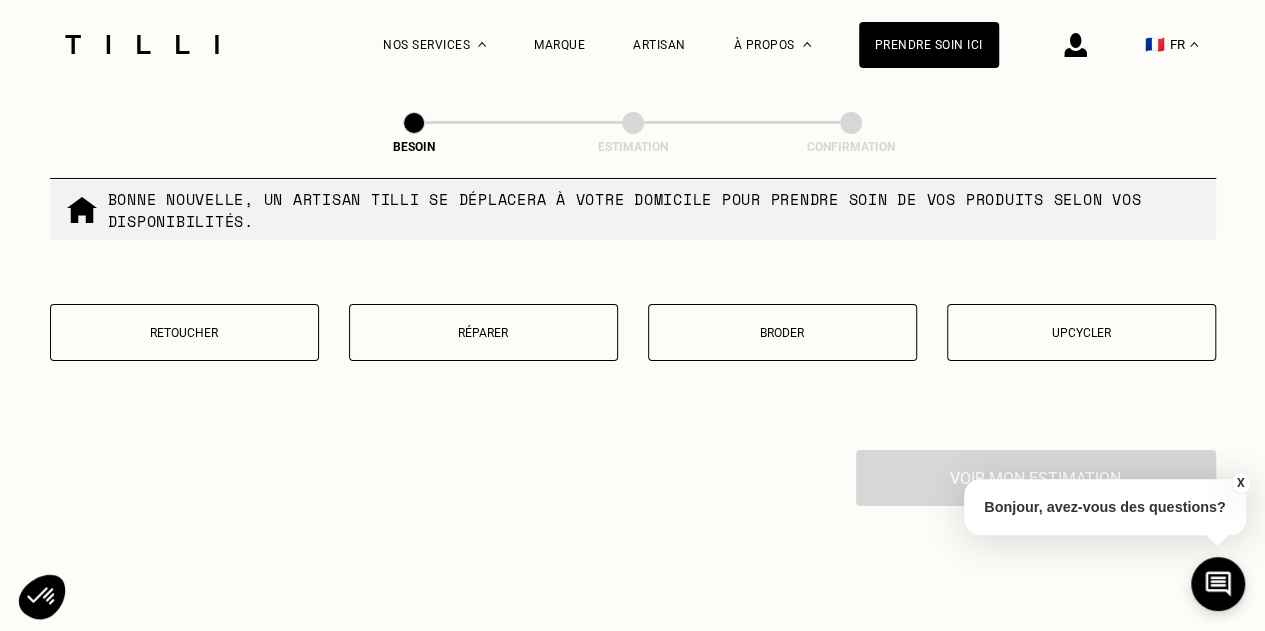 drag, startPoint x: 254, startPoint y: 311, endPoint x: 134, endPoint y: 320, distance: 120.33703 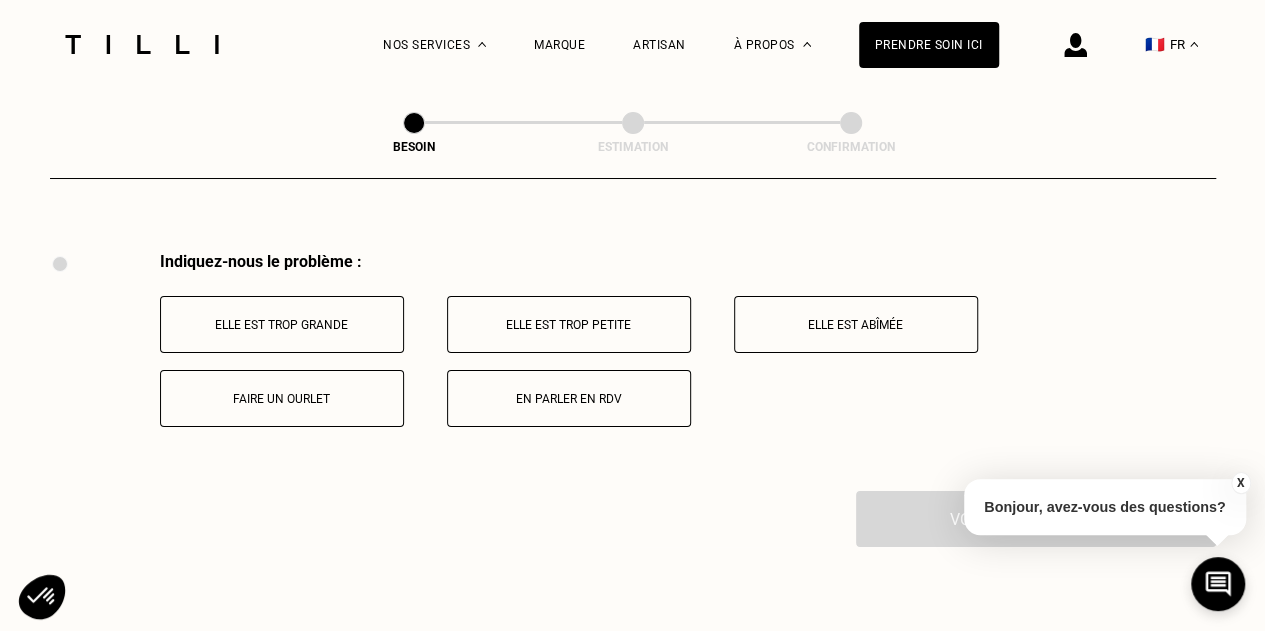 scroll, scrollTop: 3696, scrollLeft: 0, axis: vertical 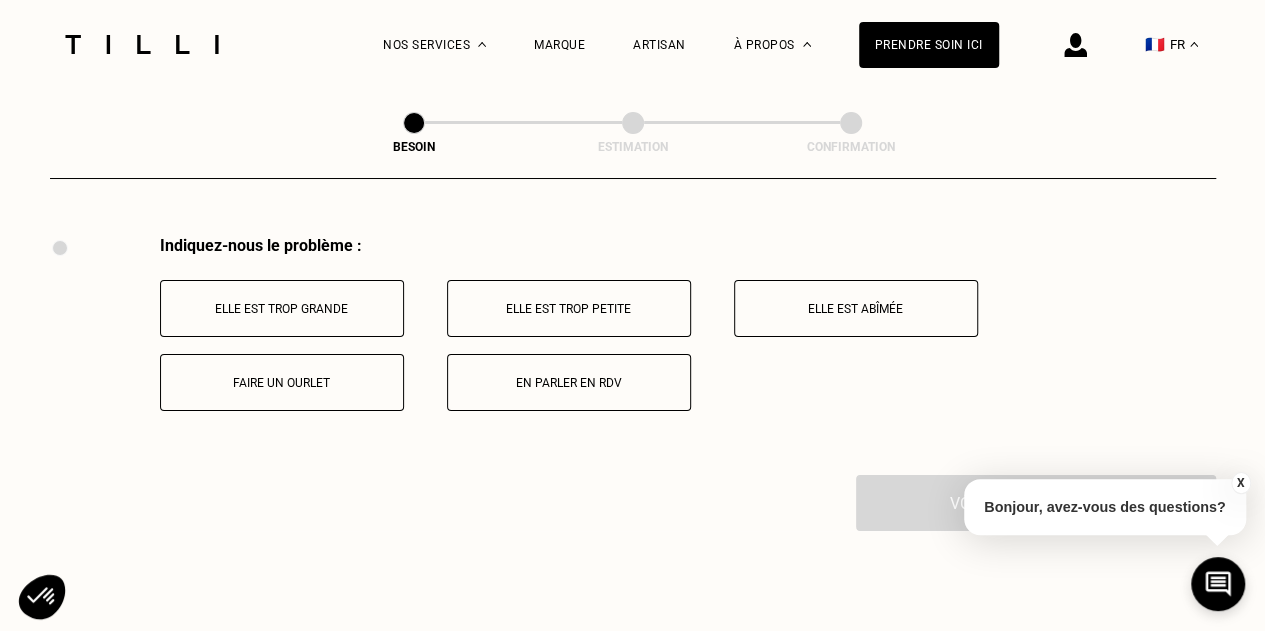 click on "Elle est trop grande" at bounding box center [282, 308] 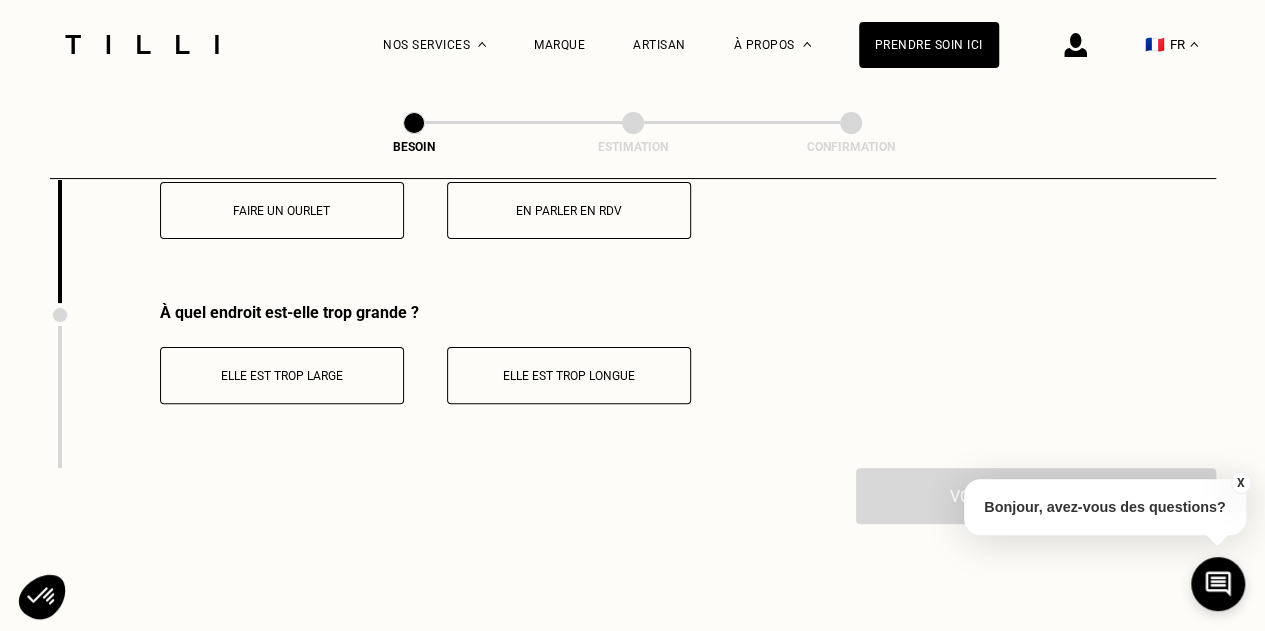 scroll, scrollTop: 3935, scrollLeft: 0, axis: vertical 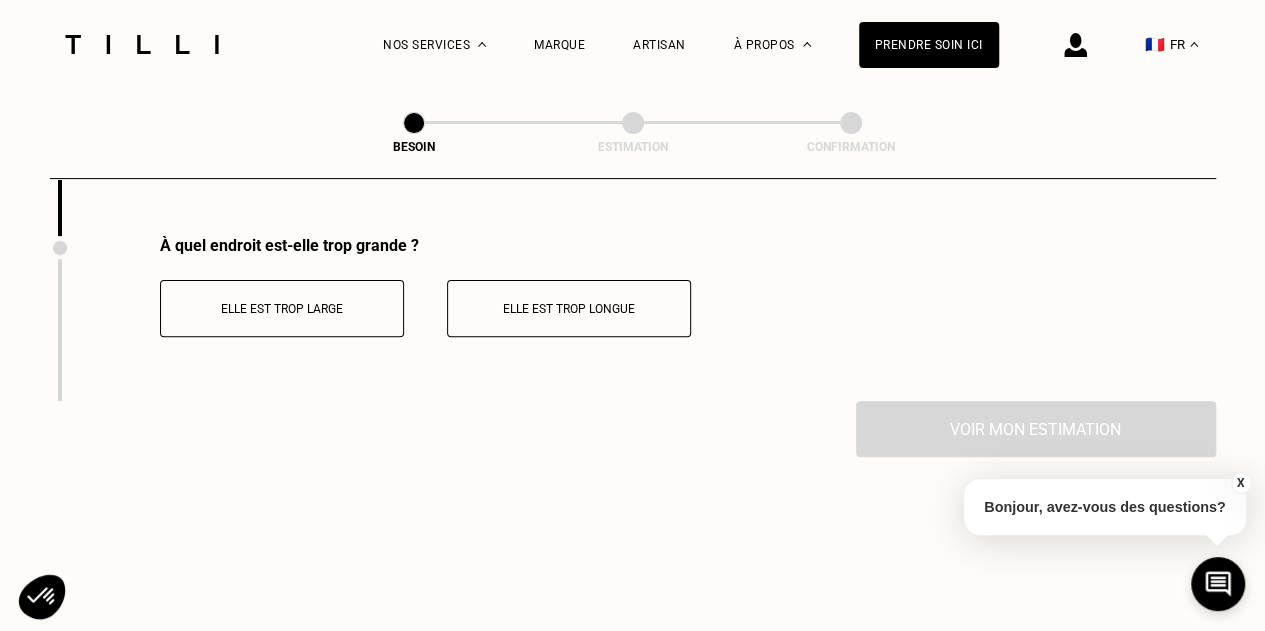 click on "Elle est trop longue" at bounding box center [569, 308] 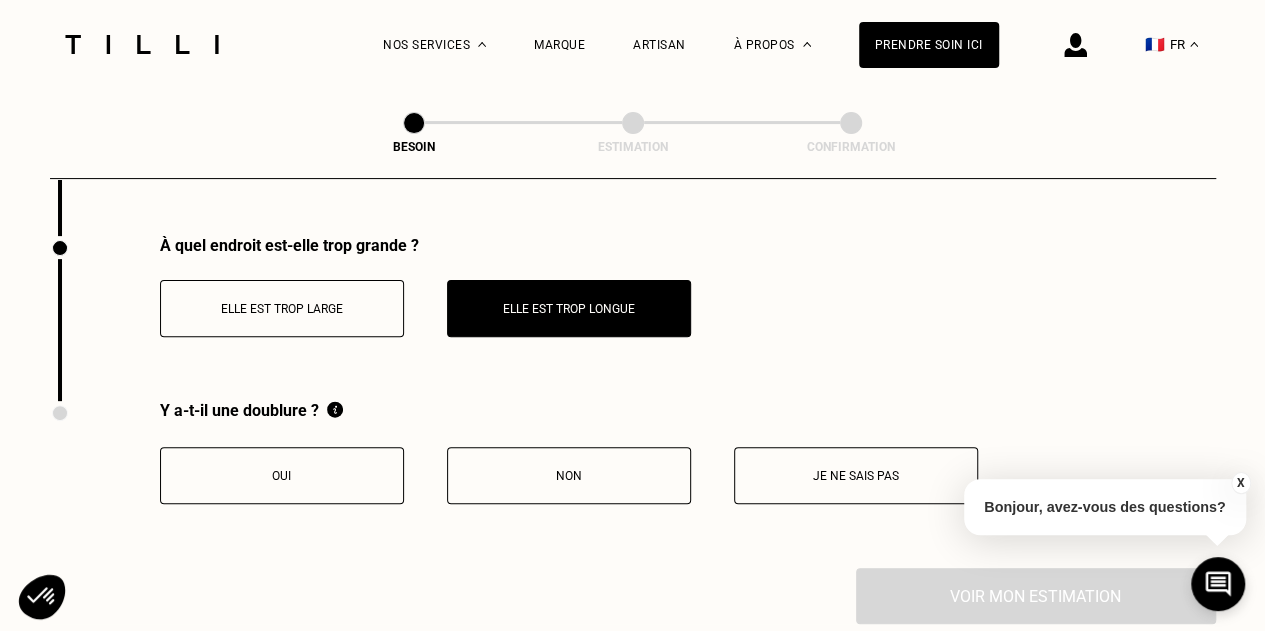 scroll, scrollTop: 4035, scrollLeft: 0, axis: vertical 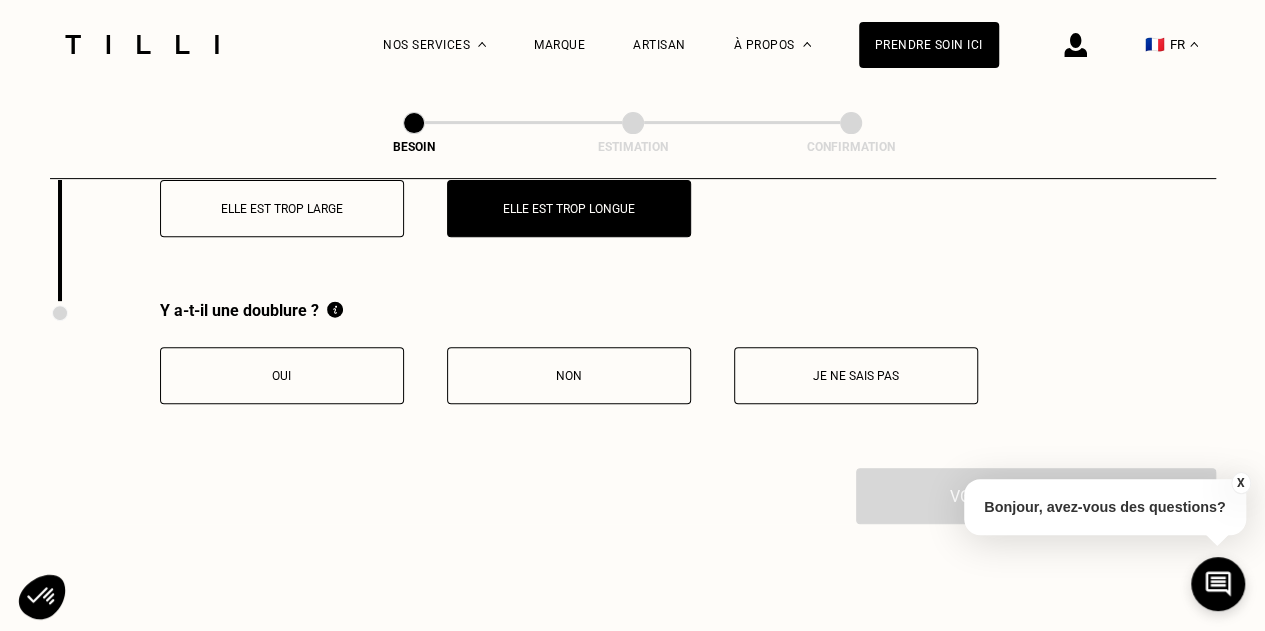 click on "Oui" at bounding box center (282, 376) 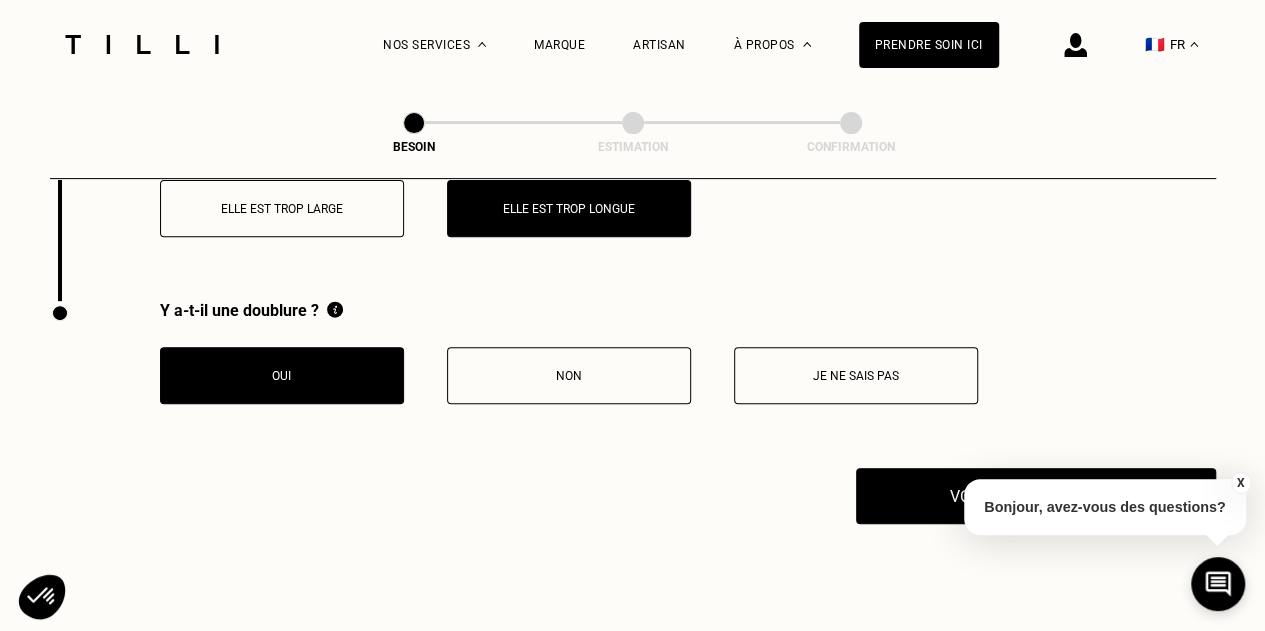 scroll, scrollTop: 4335, scrollLeft: 0, axis: vertical 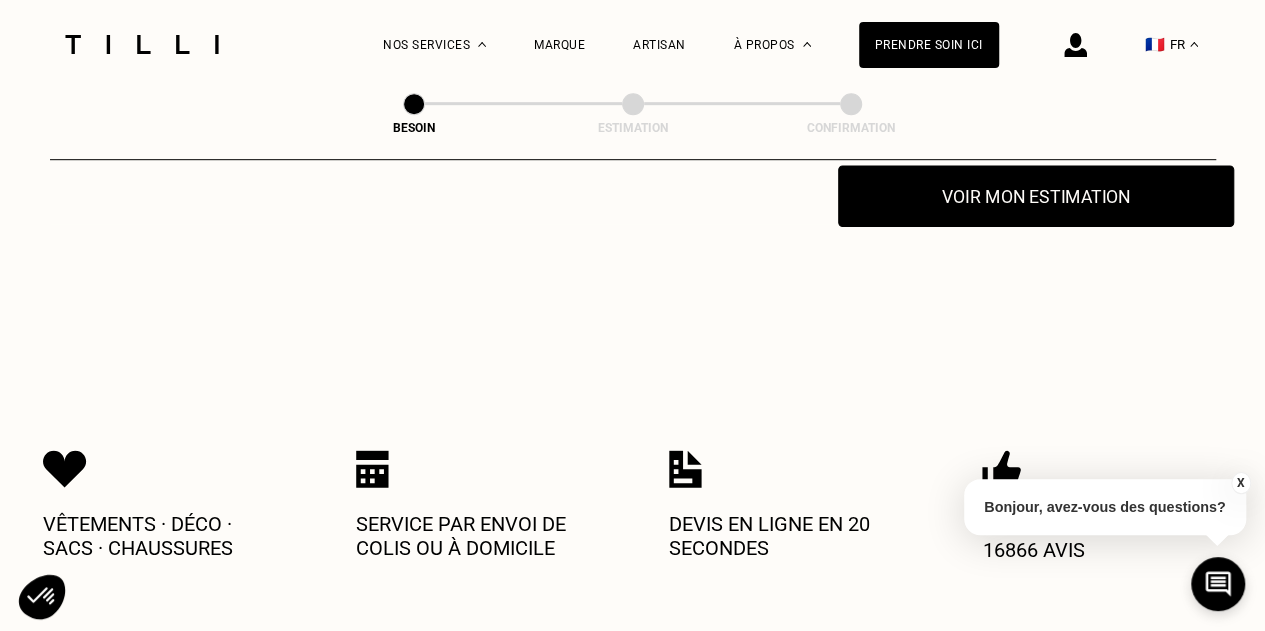 click on "Voir mon estimation" at bounding box center (1036, 196) 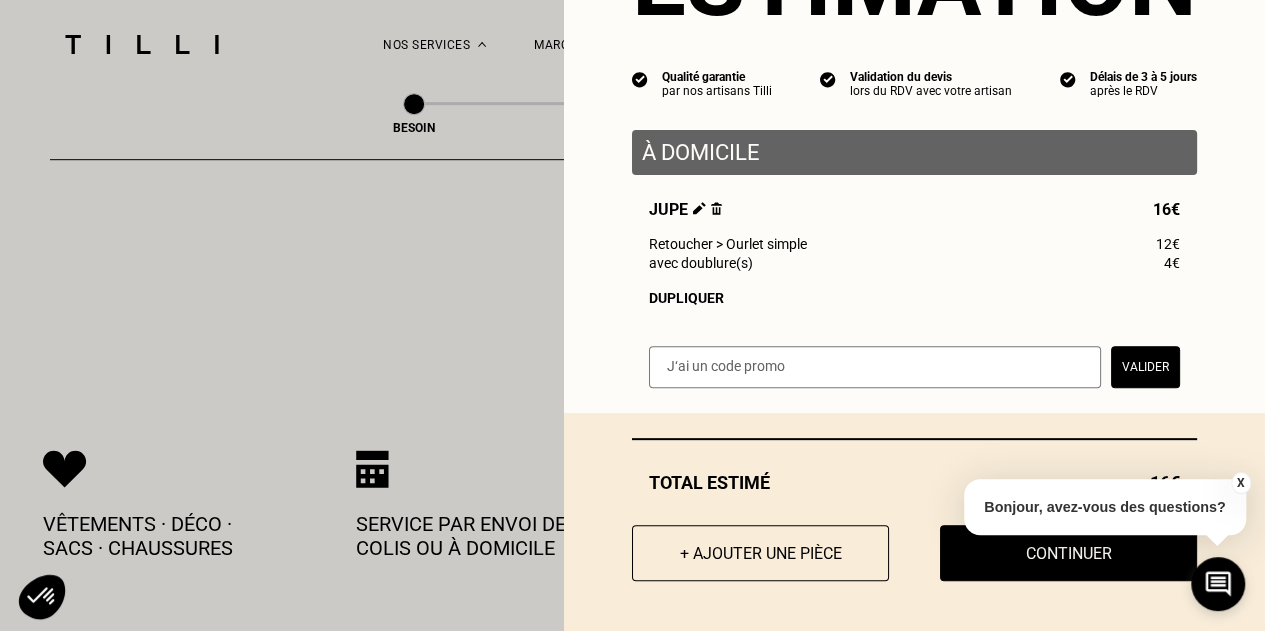 scroll, scrollTop: 145, scrollLeft: 0, axis: vertical 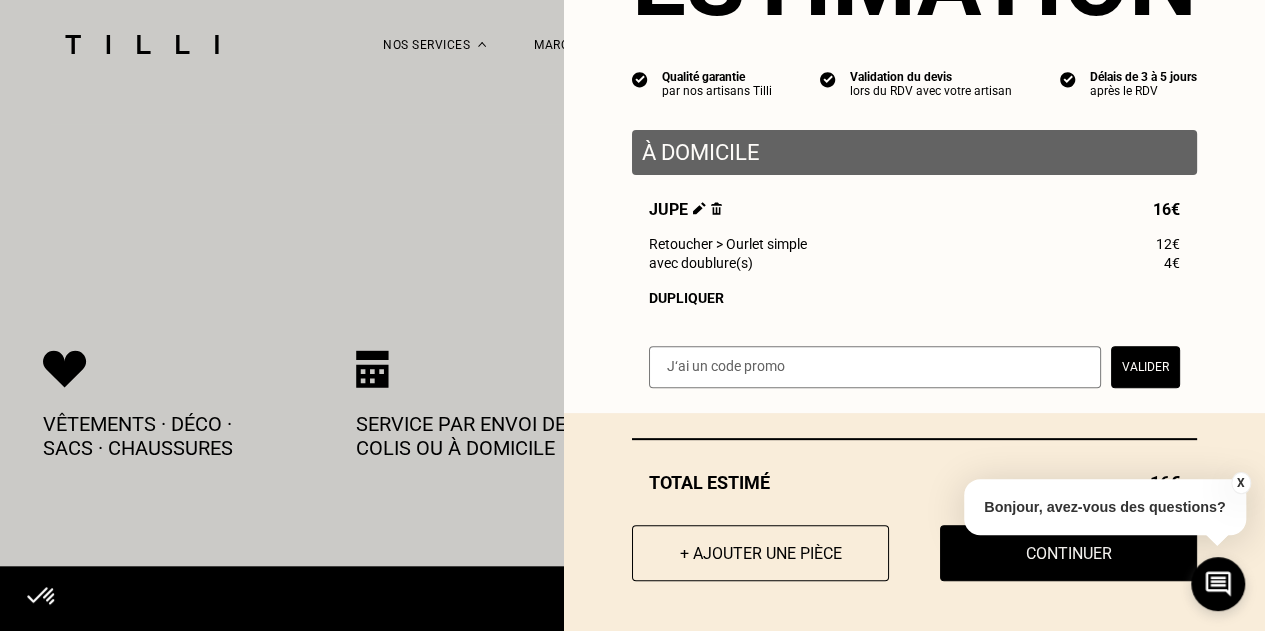 click on "X" at bounding box center (1240, 483) 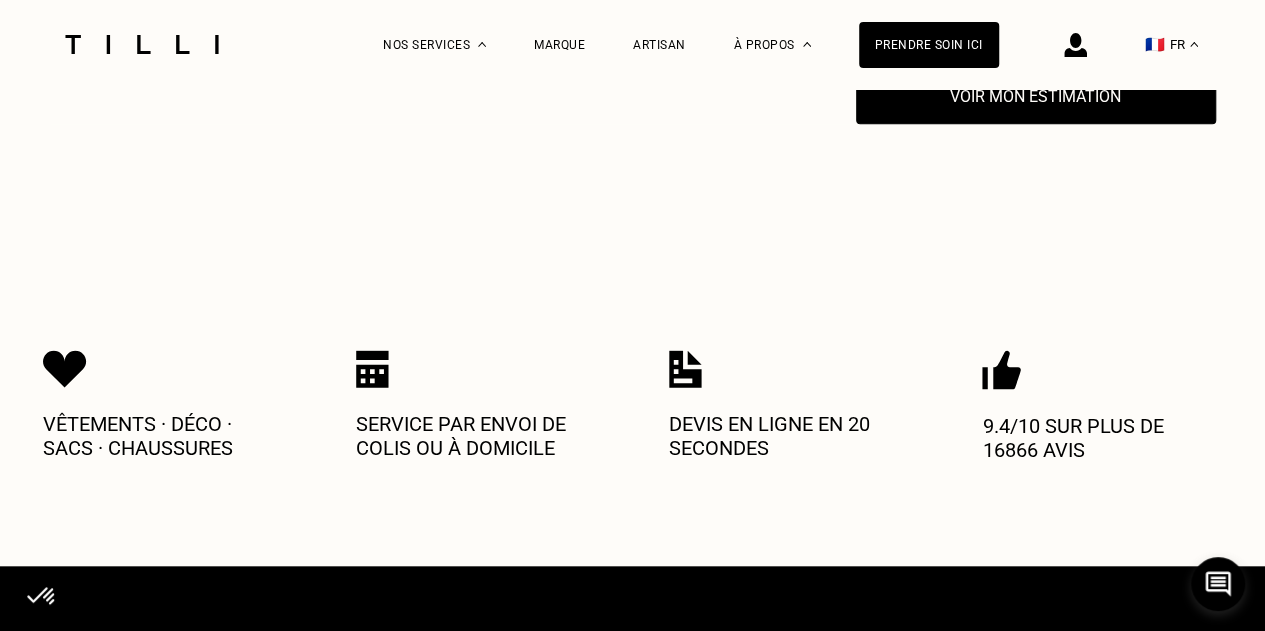 scroll, scrollTop: 4135, scrollLeft: 0, axis: vertical 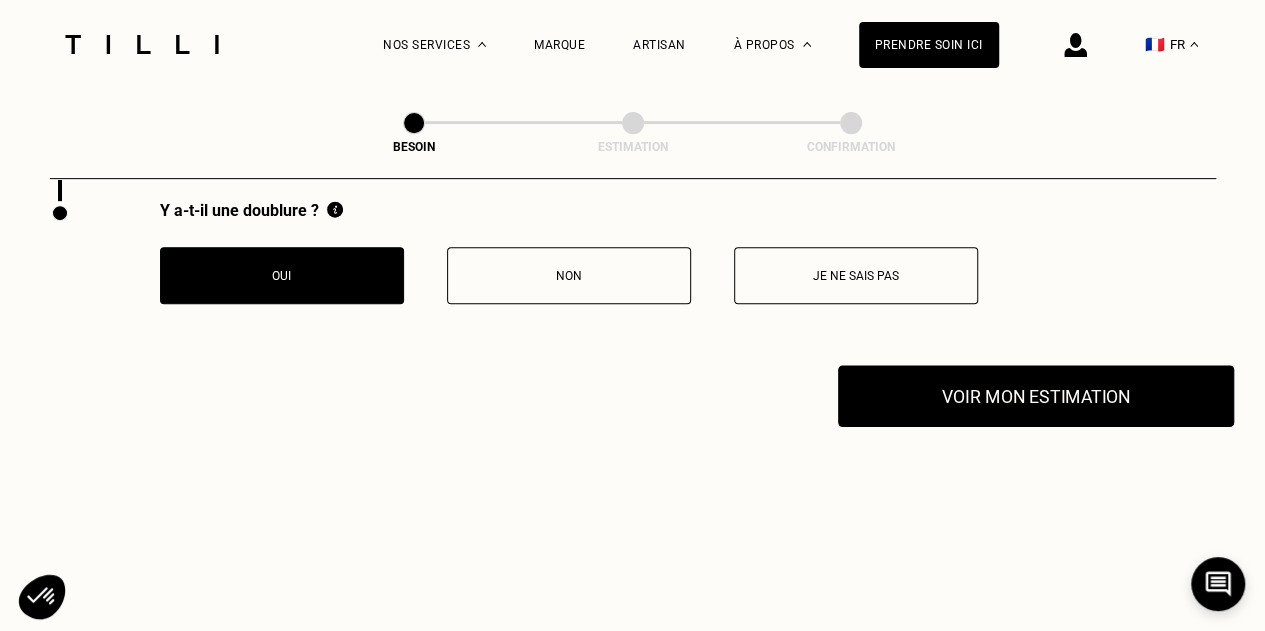 click on "Voir mon estimation" at bounding box center (1036, 396) 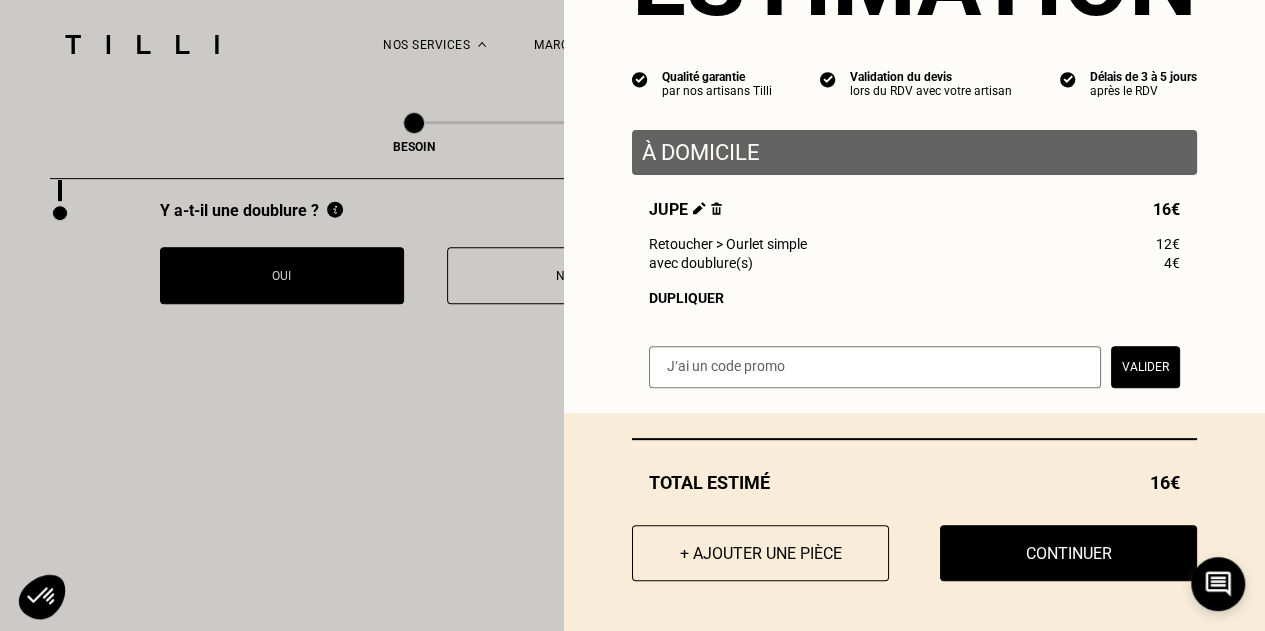 scroll, scrollTop: 145, scrollLeft: 0, axis: vertical 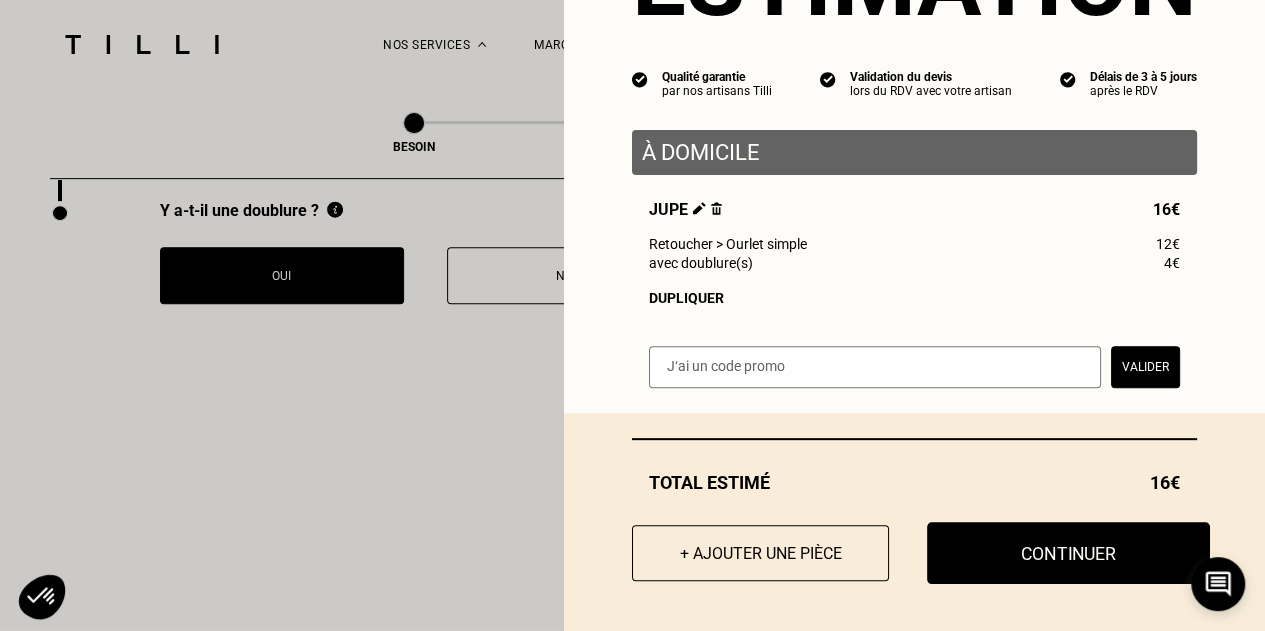 click on "Continuer" at bounding box center (1068, 553) 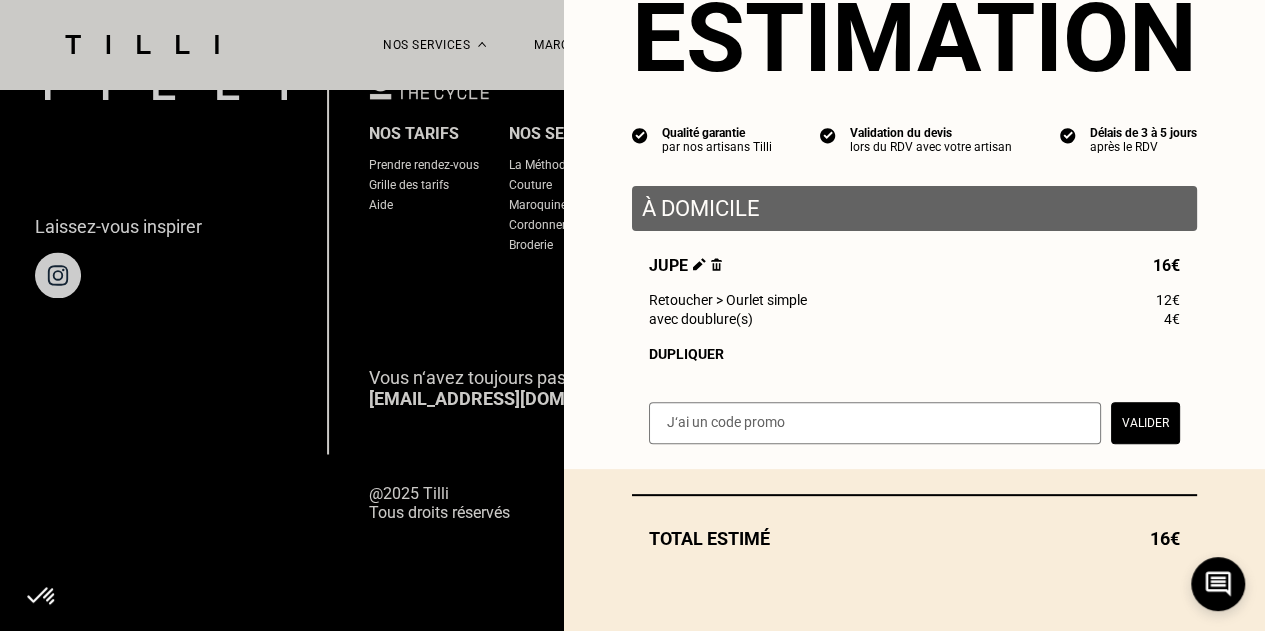 scroll, scrollTop: 1395, scrollLeft: 0, axis: vertical 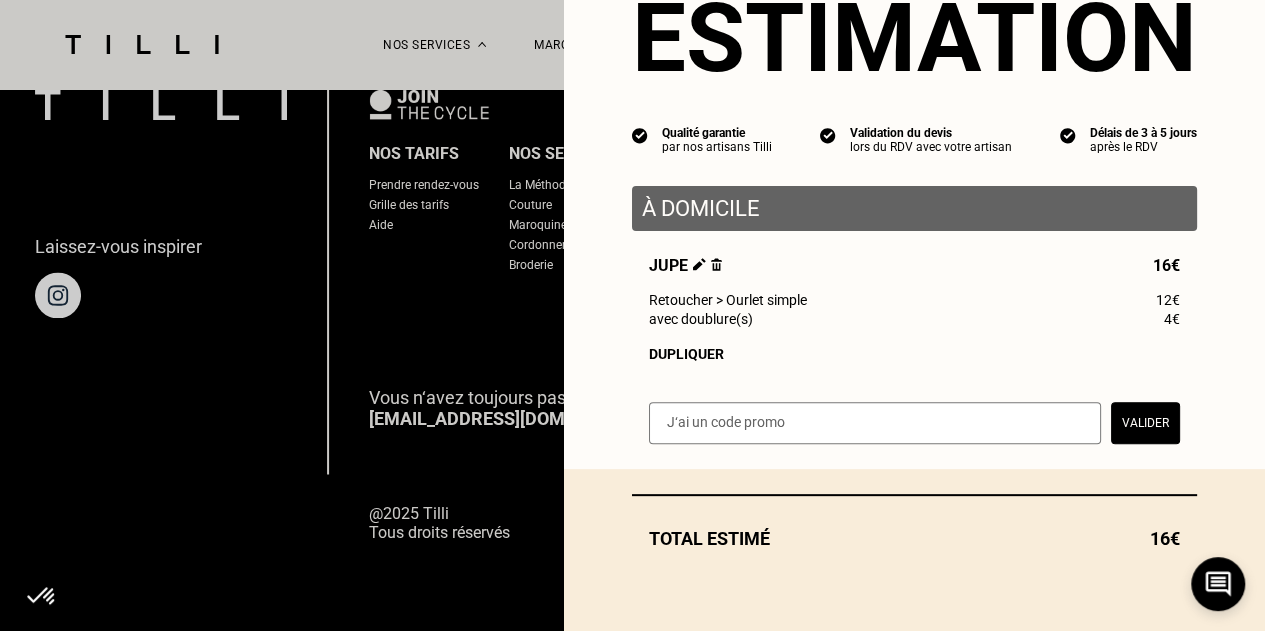 select on "FR" 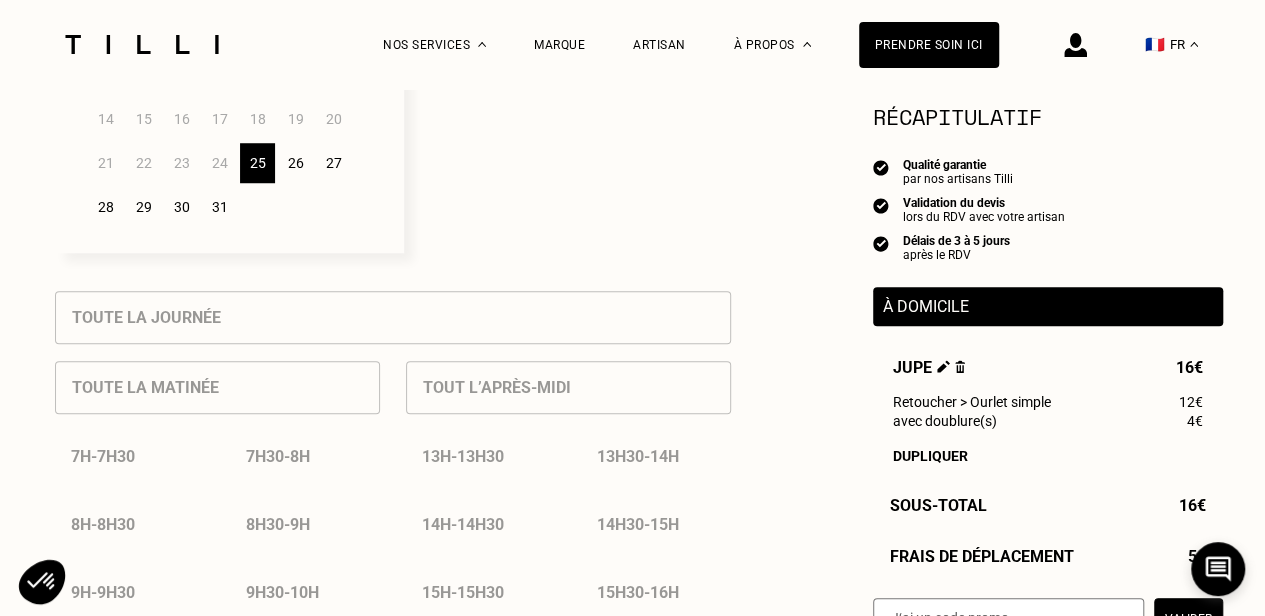 scroll, scrollTop: 700, scrollLeft: 0, axis: vertical 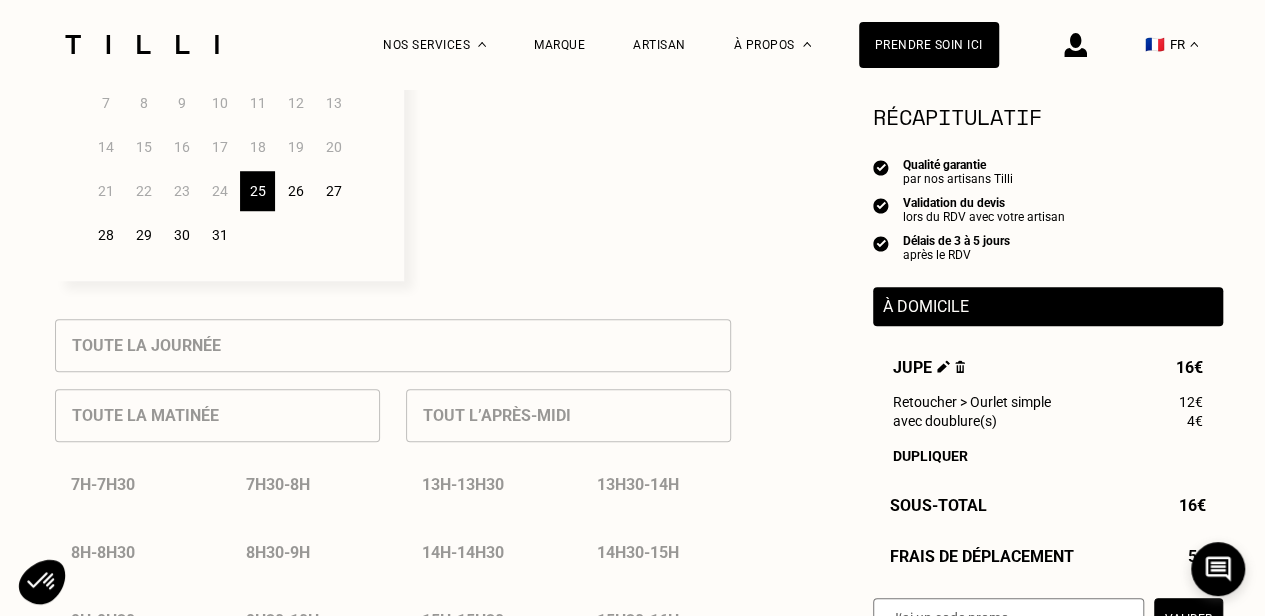 click on "Toute la journée Toute la matinée 7h  -  7h30 7h30  -  8h 8h  -  8h30 8h30  -  9h 9h  -  9h30 9h30  -  10h 10h  -  10h30 10h30  -  11h 11h  -  11h30 11h30  -  12h 12h  -  12h30 12h30  -  13h Tout l’après-midi 13h  -  13h30 13h30  -  14h 14h  -  14h30 14h30  -  15h 15h  -  15h30 15h30  -  16h 16h  -  16h30 16h30  -  17h 17h  -  17h30 17h30  -  18h Toute la soirée 18h  -  18h30 18h30  -  19h 19h  -  19h30 19h30  -  20h 20h  -  20h30 20h30  -  21h 21h  -  21h30" at bounding box center (393, 755) 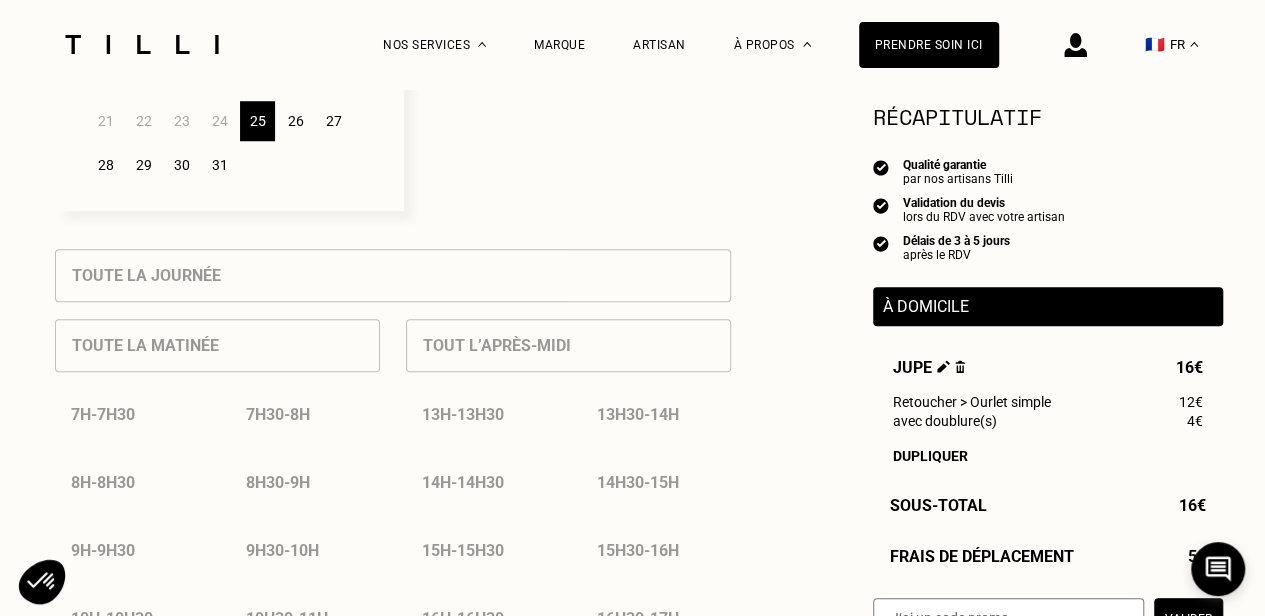 scroll, scrollTop: 800, scrollLeft: 0, axis: vertical 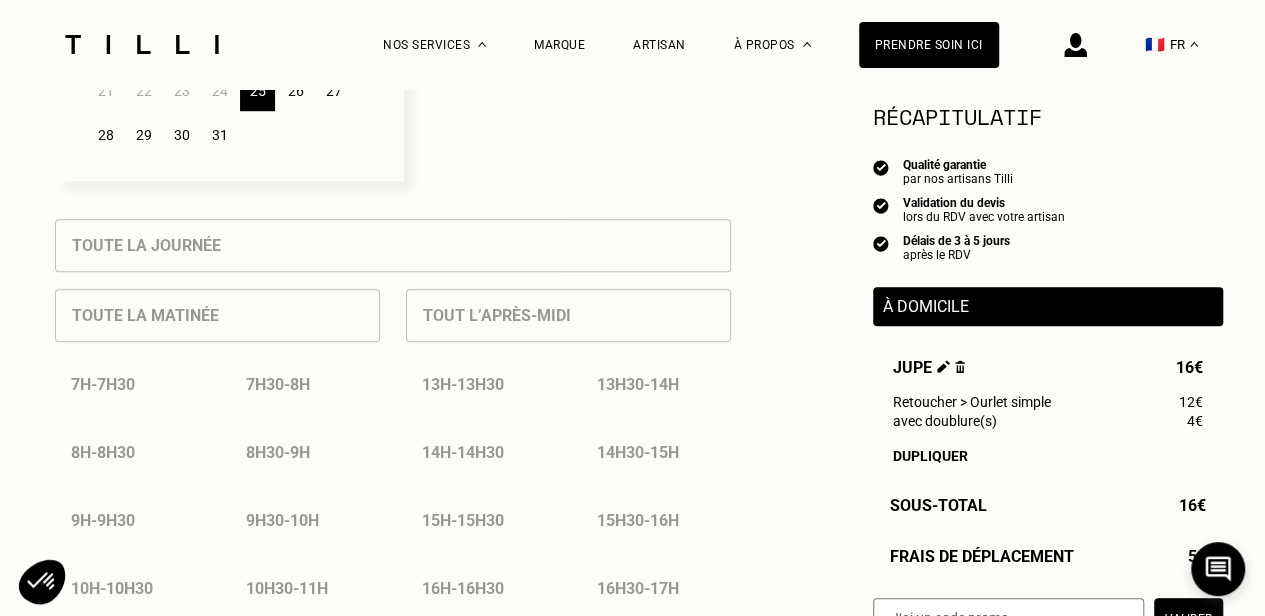click on "Tout l’après-midi 13h  -  13h30 13h30  -  14h 14h  -  14h30 14h30  -  15h 15h  -  15h30 15h30  -  16h 16h  -  16h30 16h30  -  17h 17h  -  17h30 17h30  -  18h" at bounding box center [568, 511] 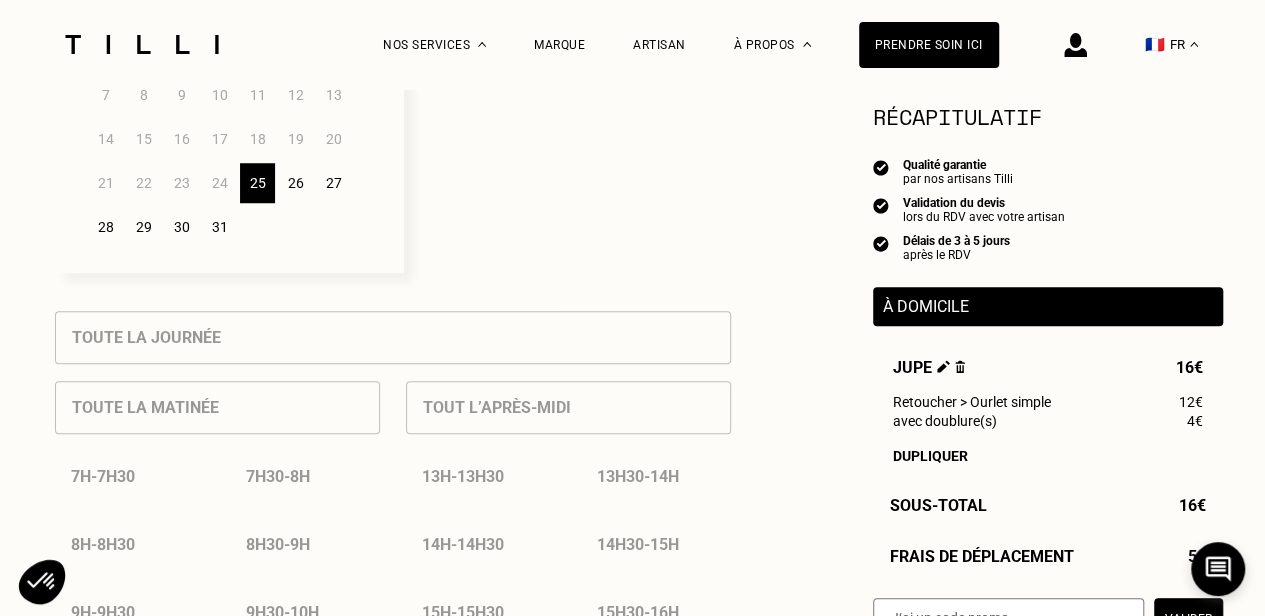 scroll, scrollTop: 700, scrollLeft: 0, axis: vertical 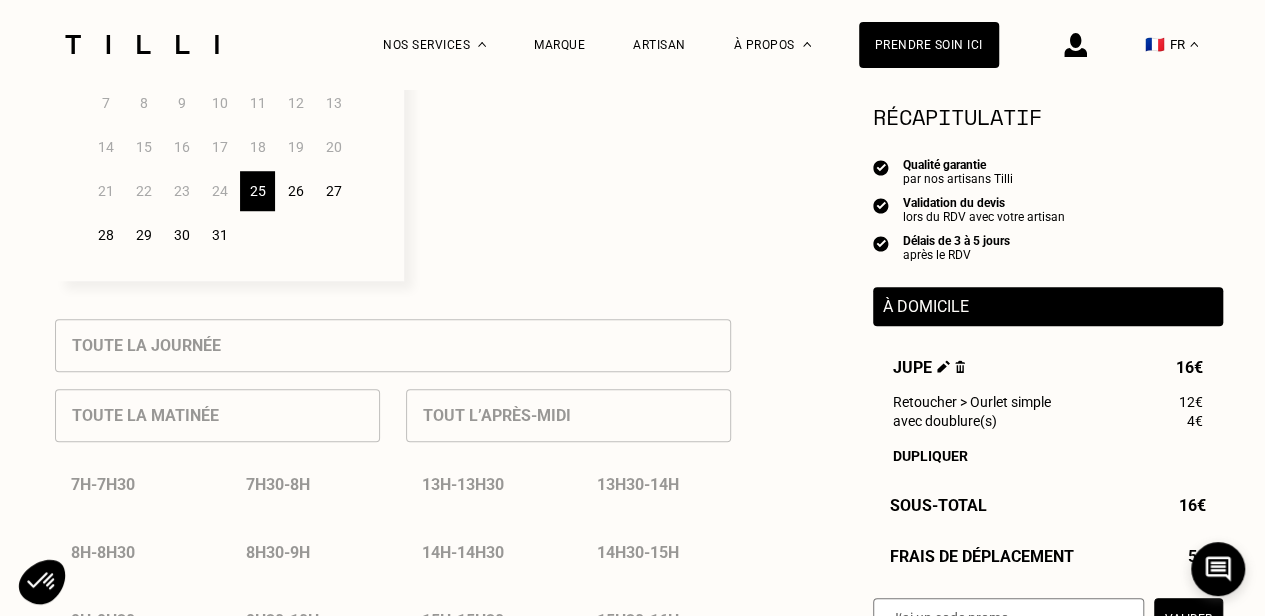 click on "Tout l’après-midi 13h  -  13h30 13h30  -  14h 14h  -  14h30 14h30  -  15h 15h  -  15h30 15h30  -  16h 16h  -  16h30 16h30  -  17h 17h  -  17h30 17h30  -  18h" at bounding box center [568, 611] 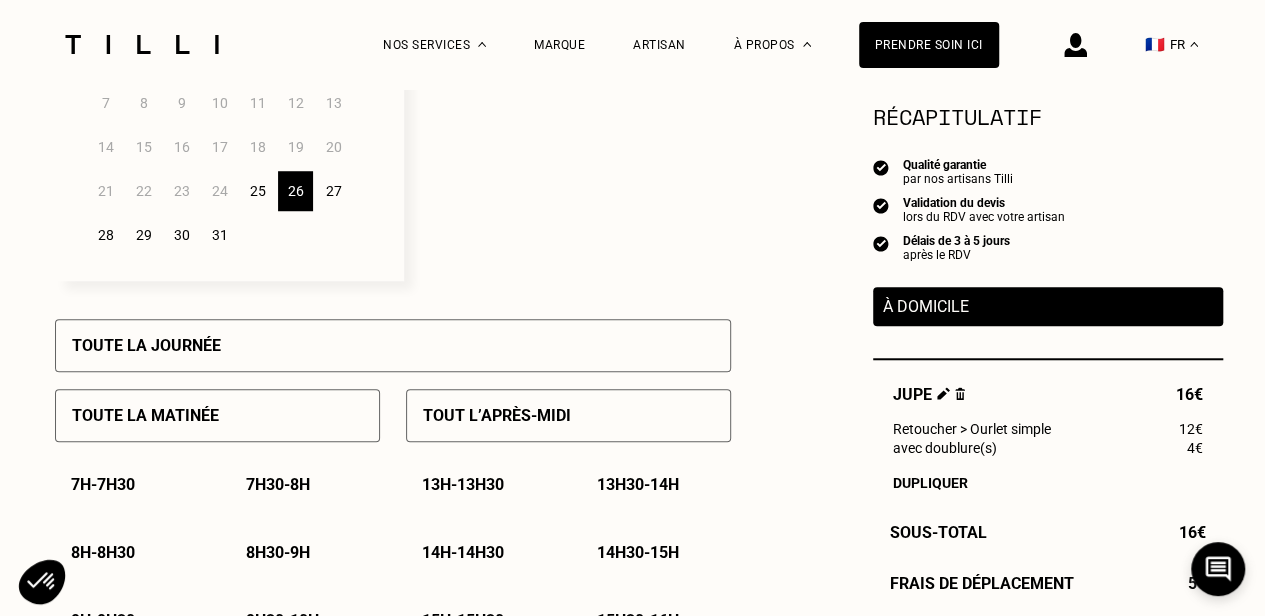 click on "25" at bounding box center [257, 191] 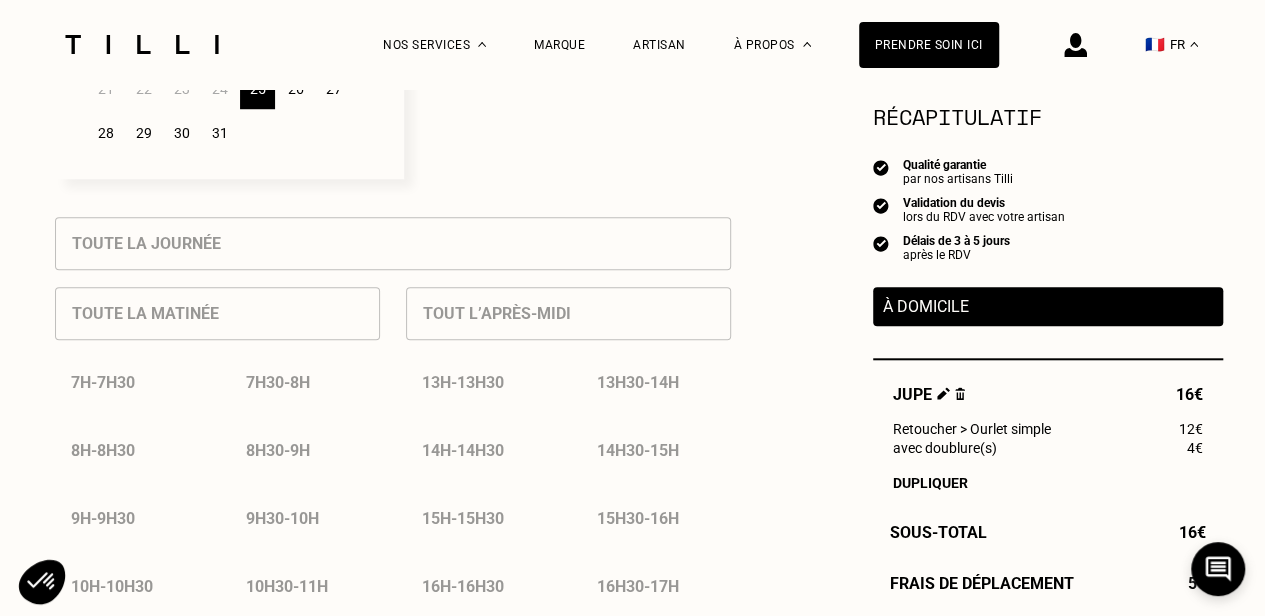 scroll, scrollTop: 1000, scrollLeft: 0, axis: vertical 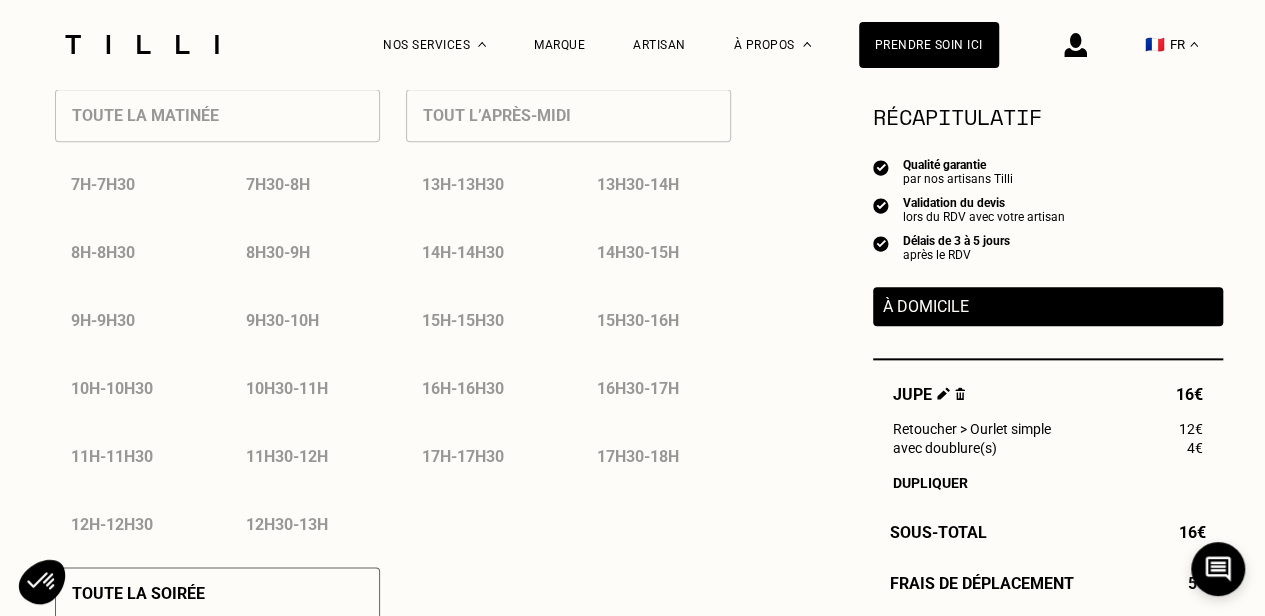 click on "10h30  -  11h" at bounding box center [305, 388] 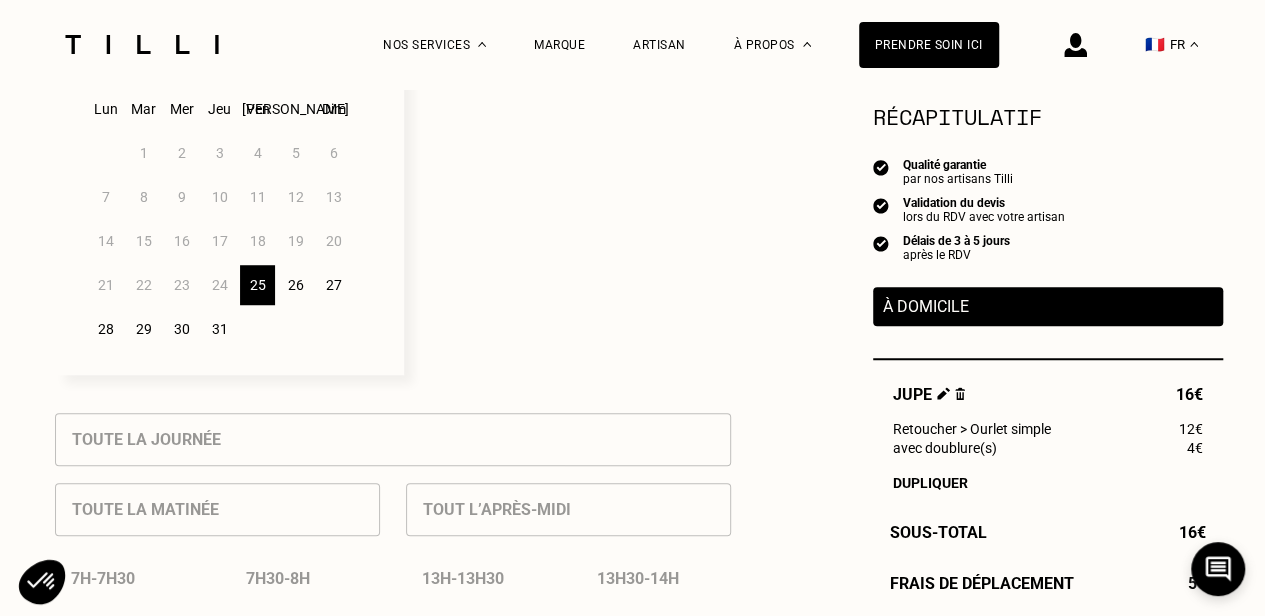scroll, scrollTop: 600, scrollLeft: 0, axis: vertical 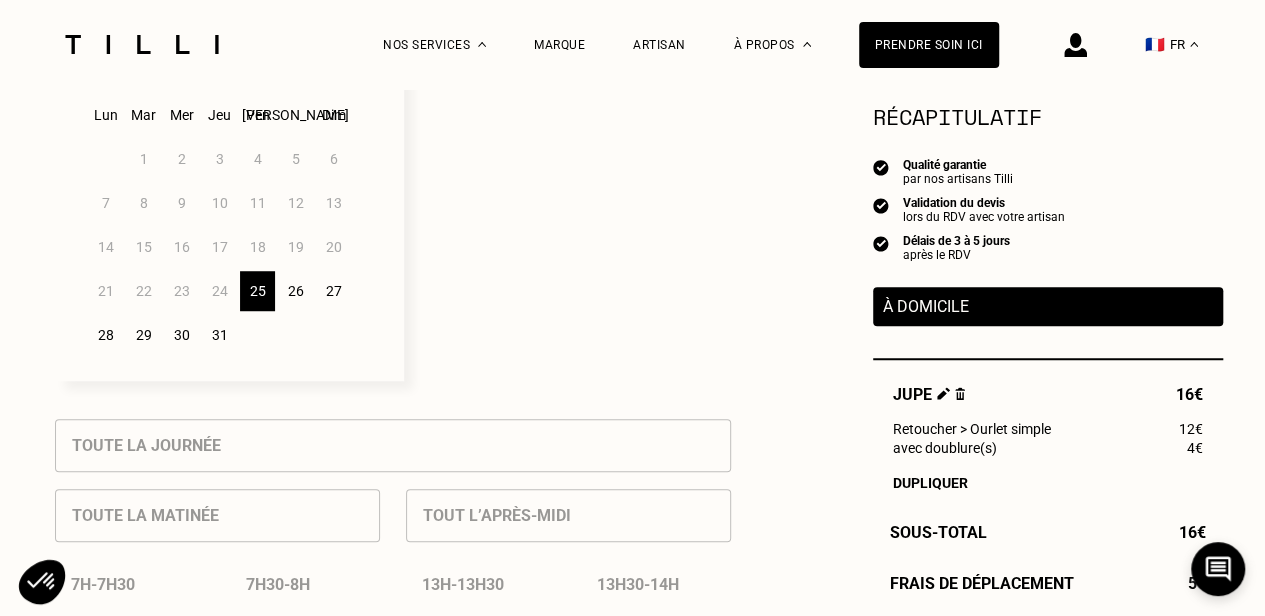 click on "26" at bounding box center [295, 291] 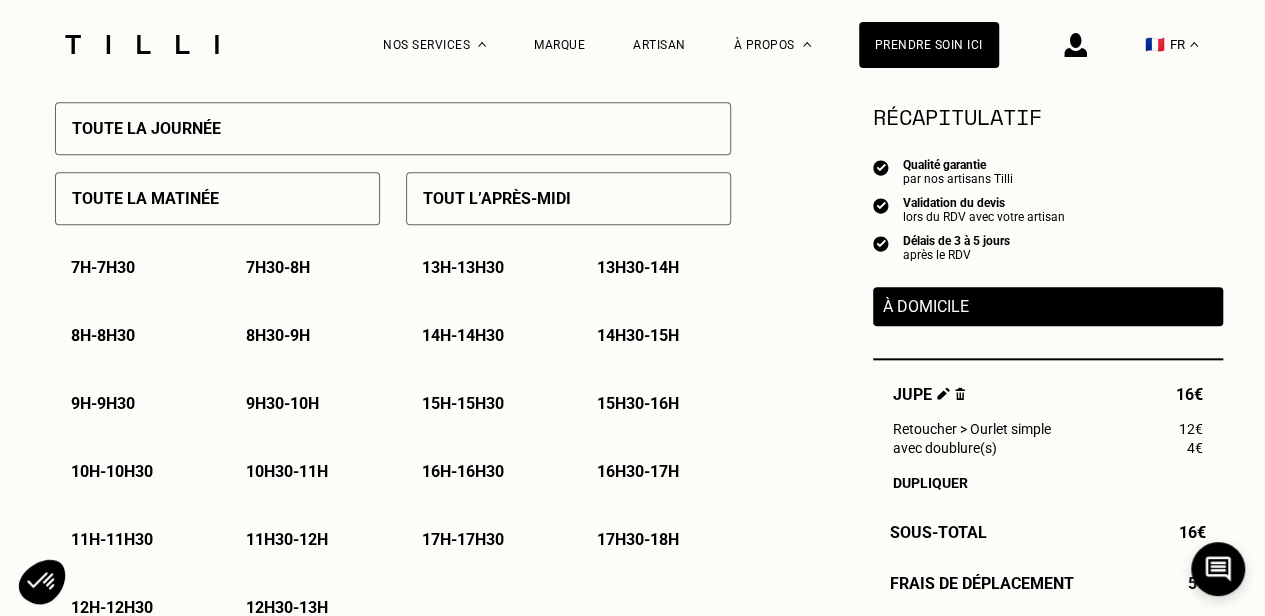 scroll, scrollTop: 900, scrollLeft: 0, axis: vertical 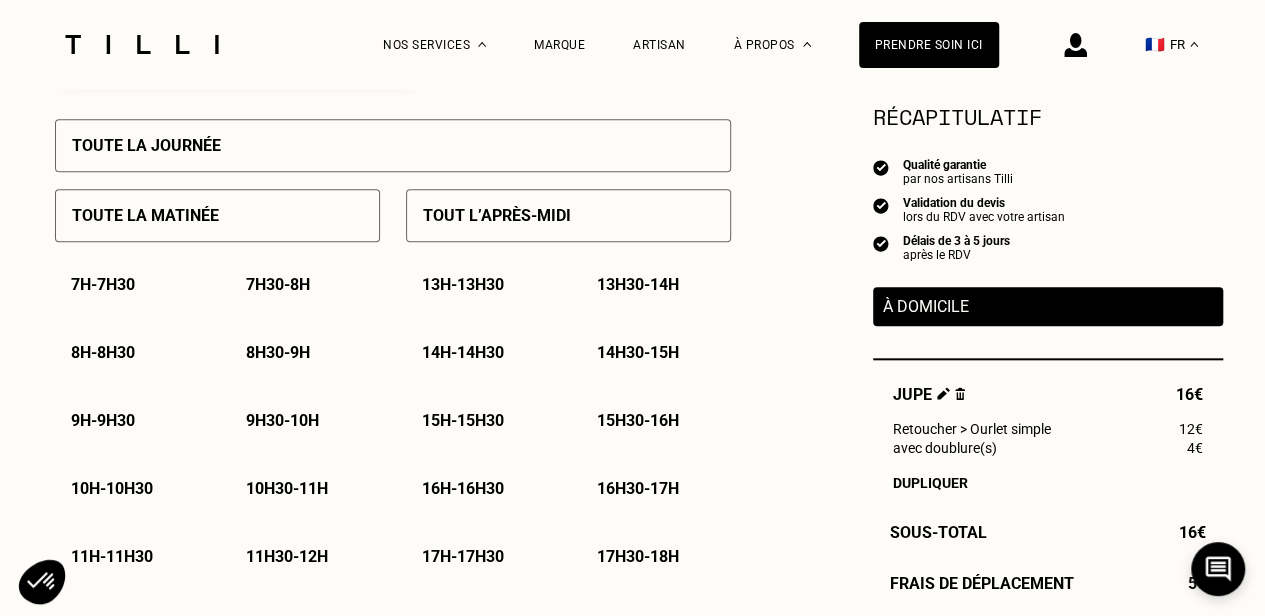 click on "13h30  -  14h" at bounding box center [638, 284] 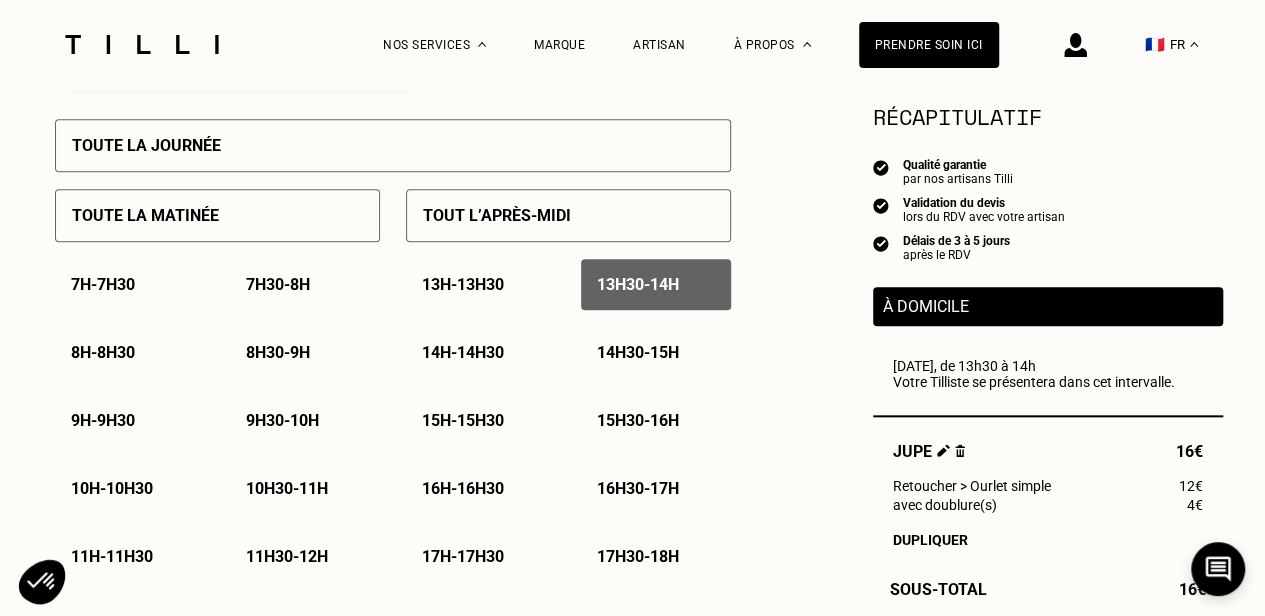 click on "14h  -  14h30" at bounding box center [463, 352] 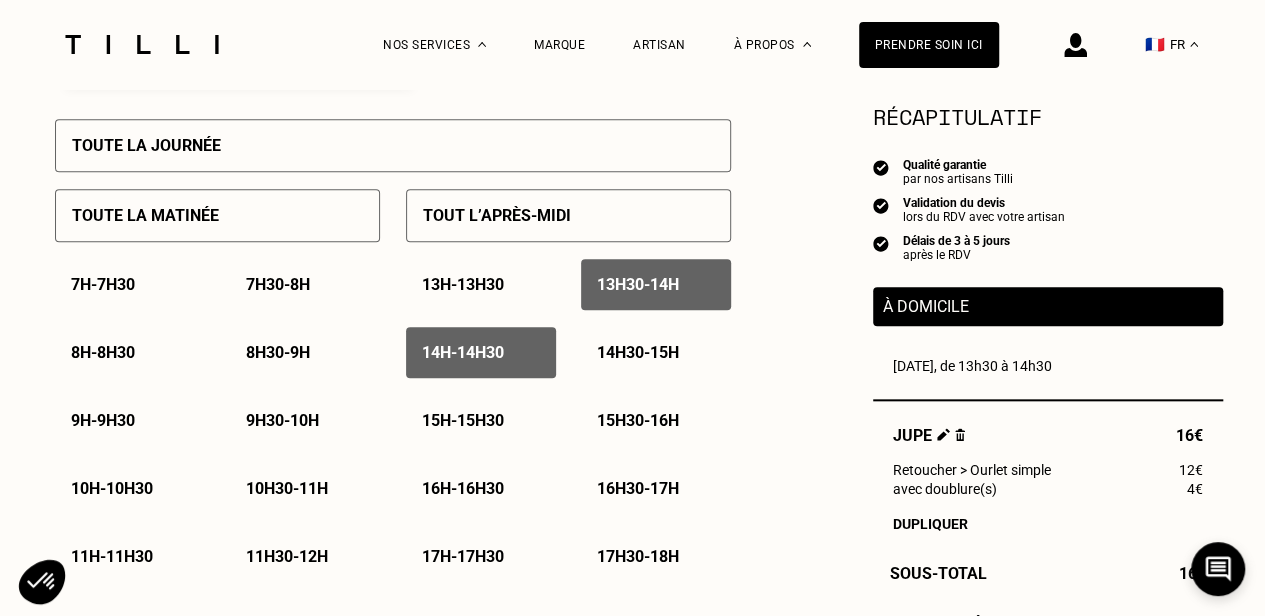 click on "14h30  -  15h" at bounding box center (638, 352) 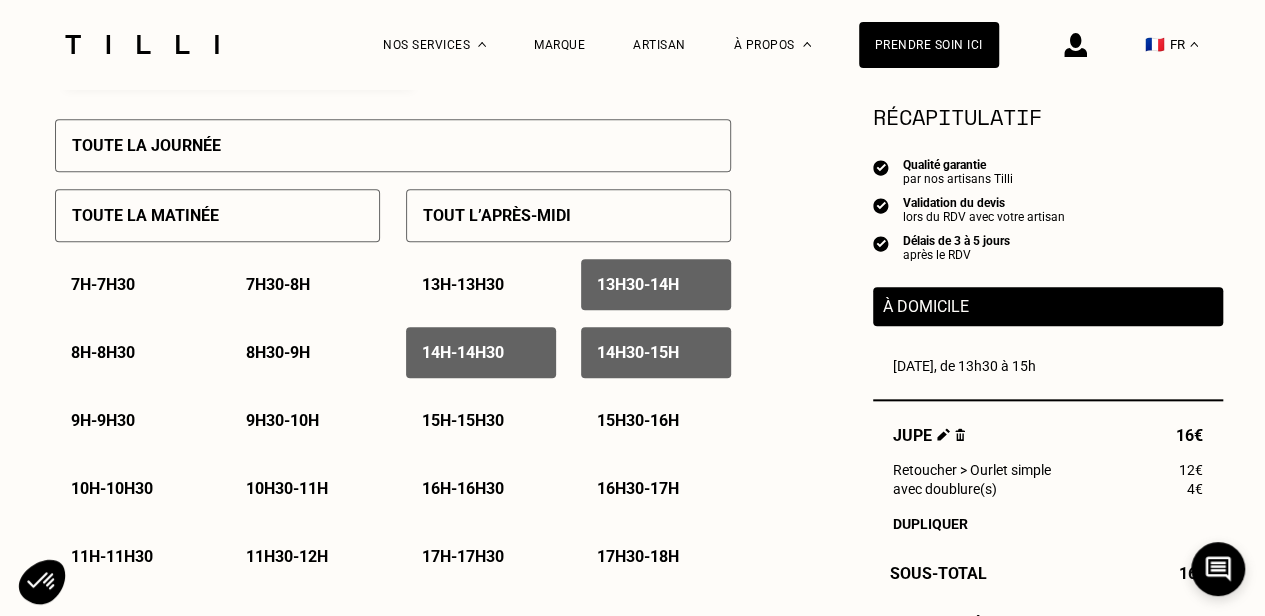 click on "15h  -  15h30" at bounding box center [463, 420] 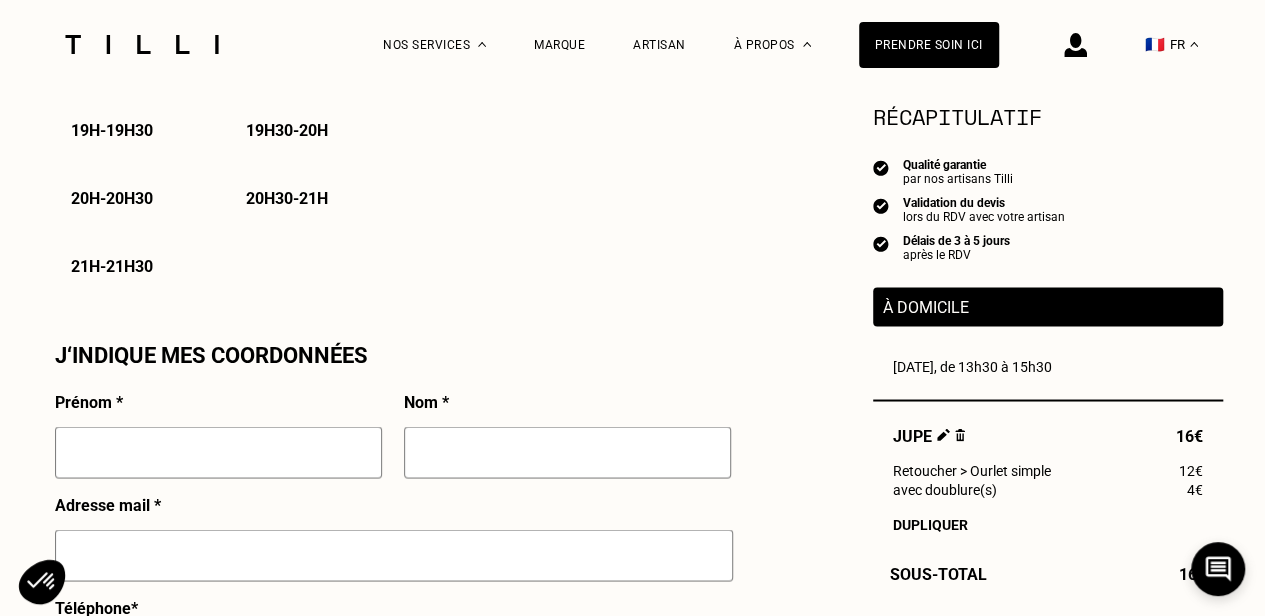 scroll, scrollTop: 1800, scrollLeft: 0, axis: vertical 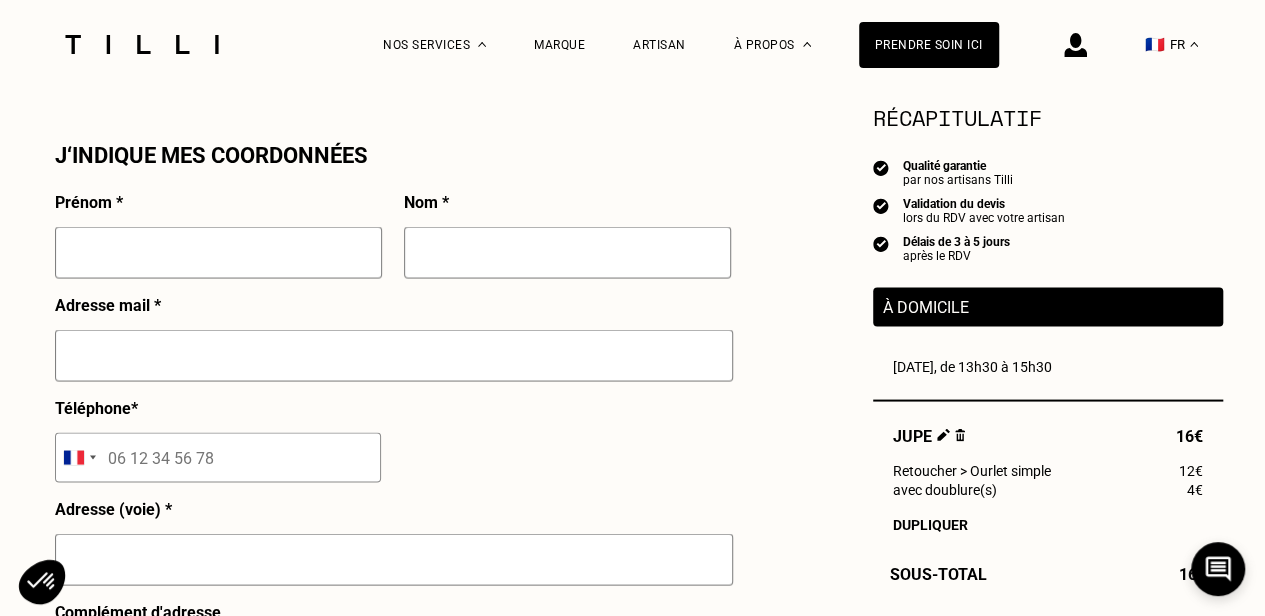 click at bounding box center (218, 252) 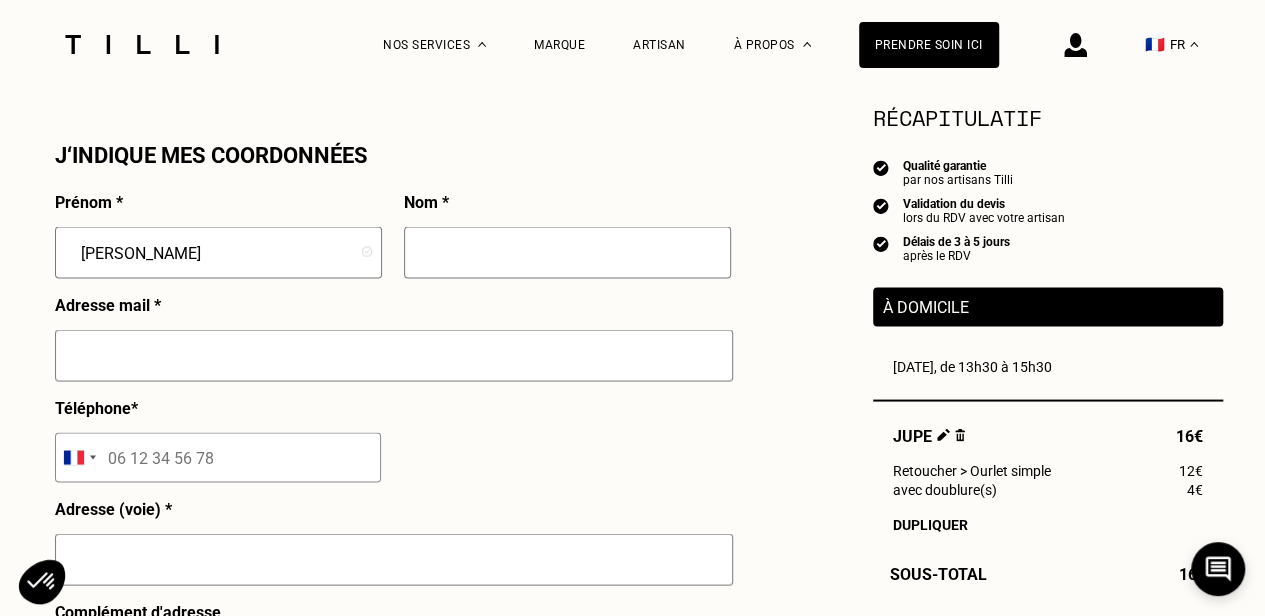click at bounding box center (567, 252) 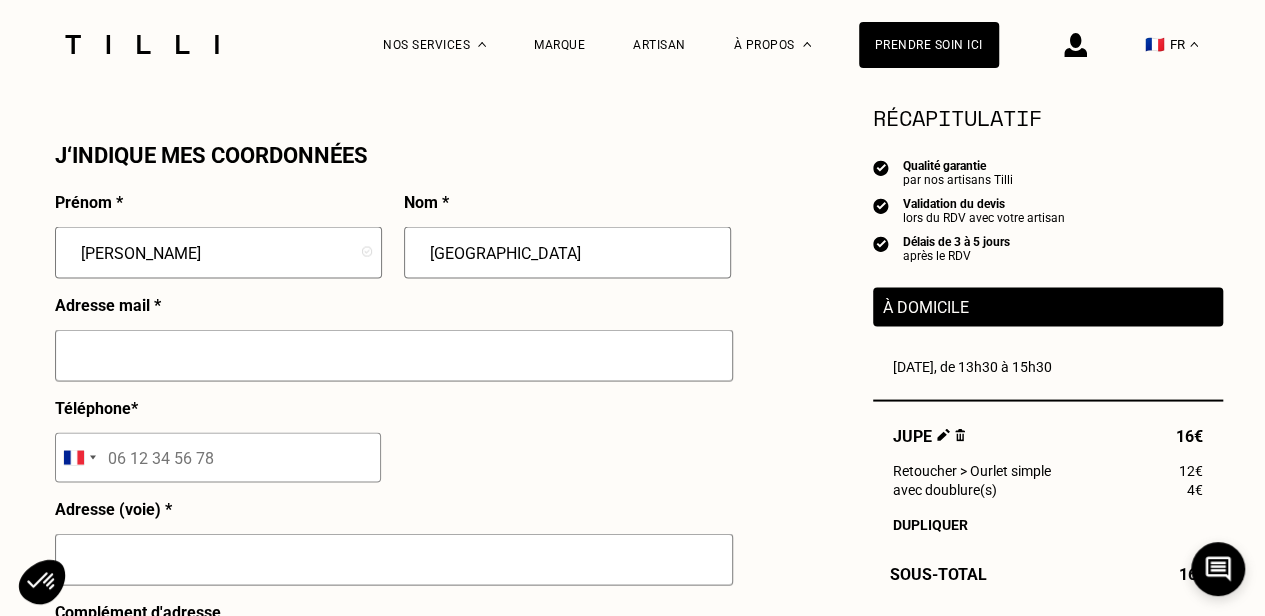 click at bounding box center (394, 355) 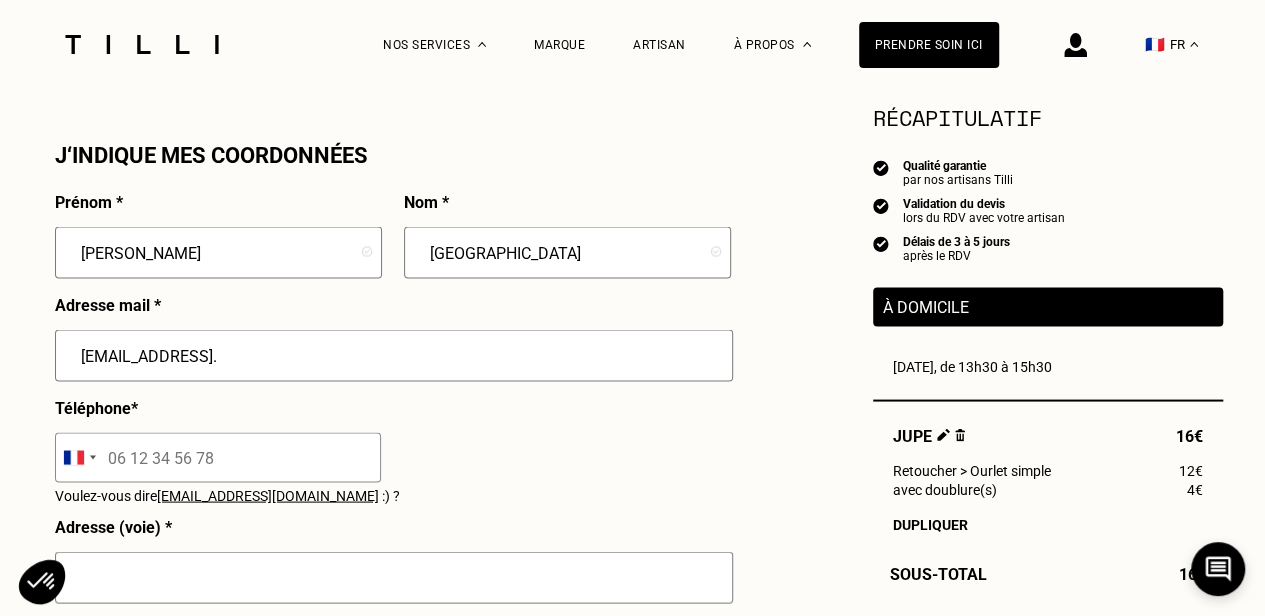 type on "[EMAIL_ADDRESS][DOMAIN_NAME]" 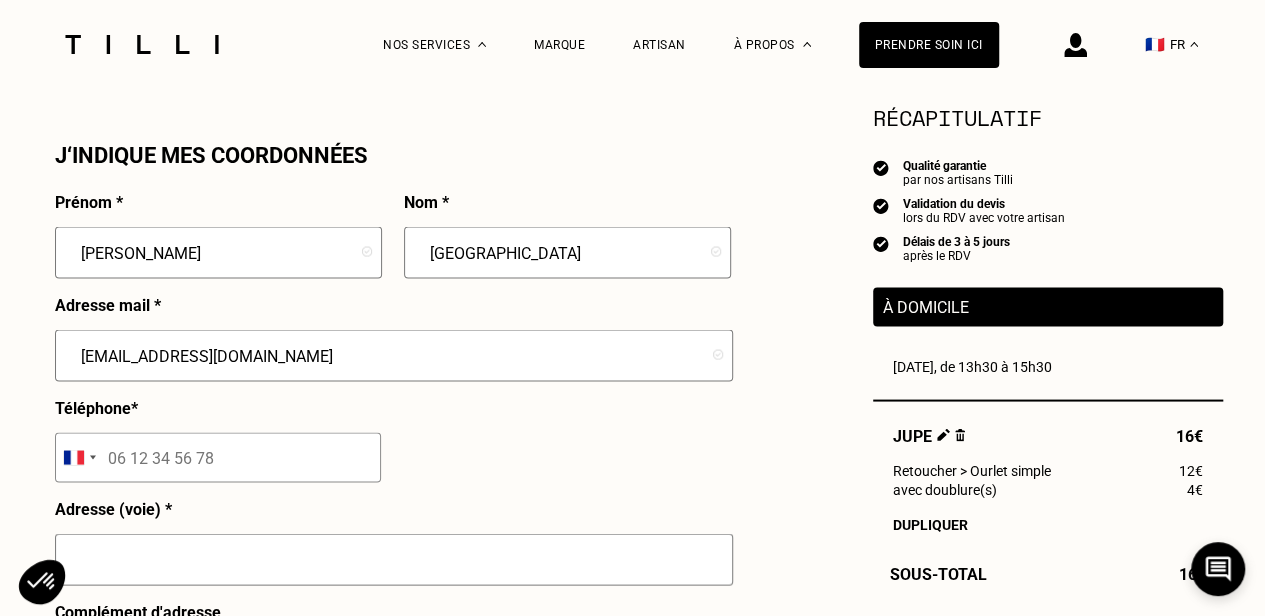 click at bounding box center [218, 457] 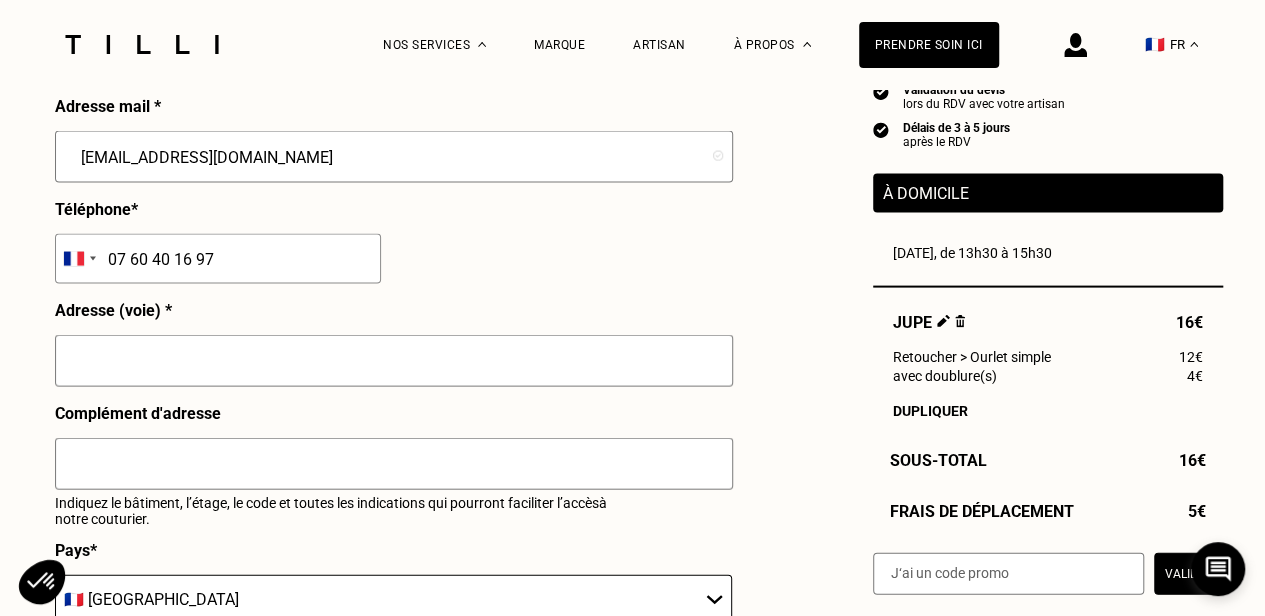 scroll, scrollTop: 2000, scrollLeft: 0, axis: vertical 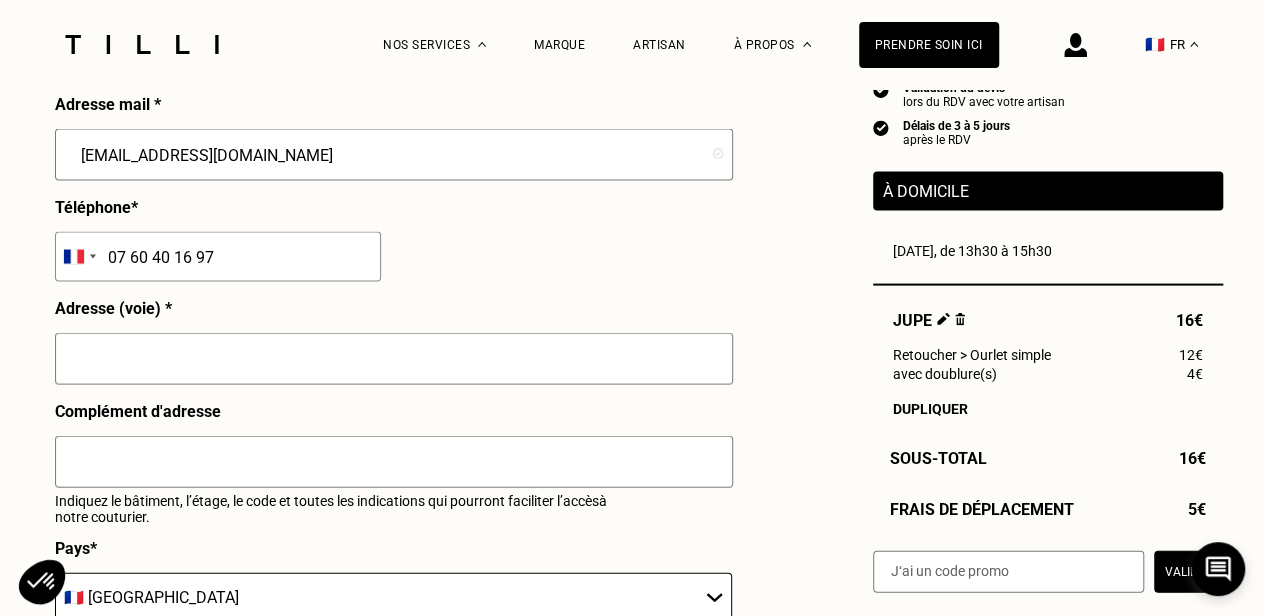 type on "07 60 40 16 97" 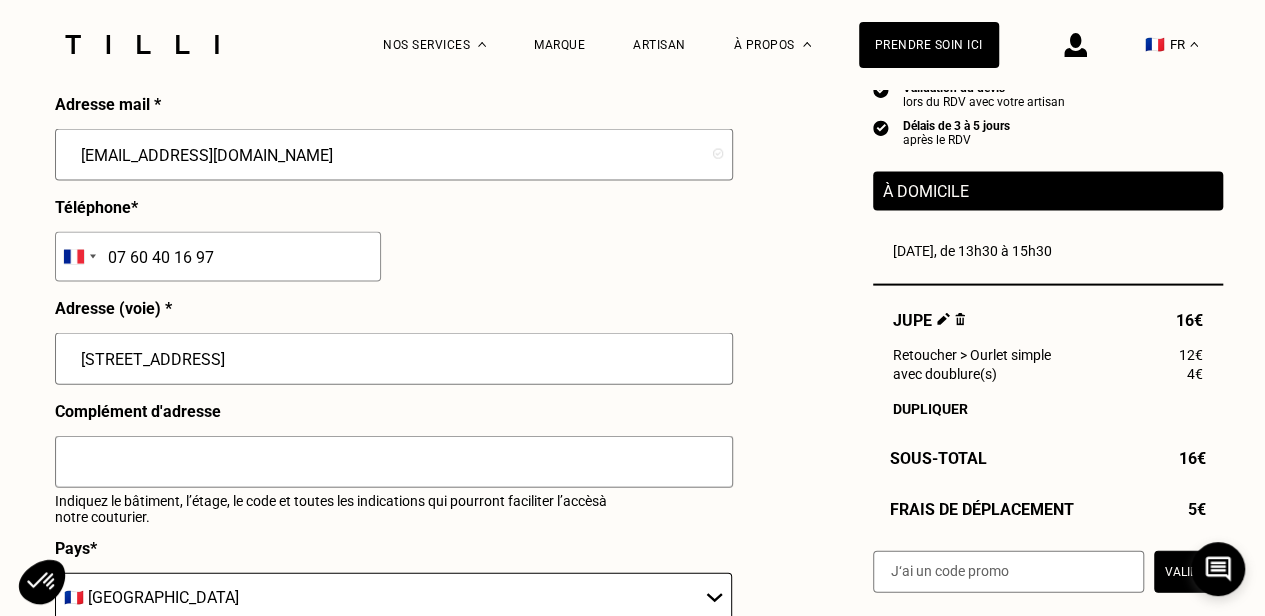 type on "[GEOGRAPHIC_DATA]" 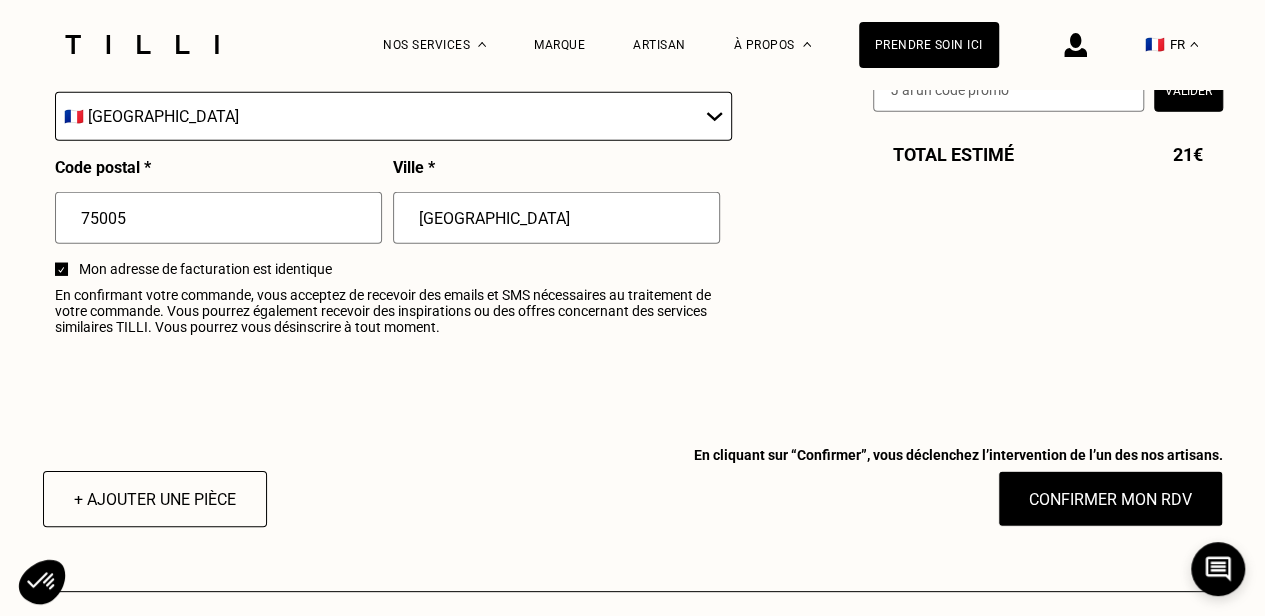 scroll, scrollTop: 2500, scrollLeft: 0, axis: vertical 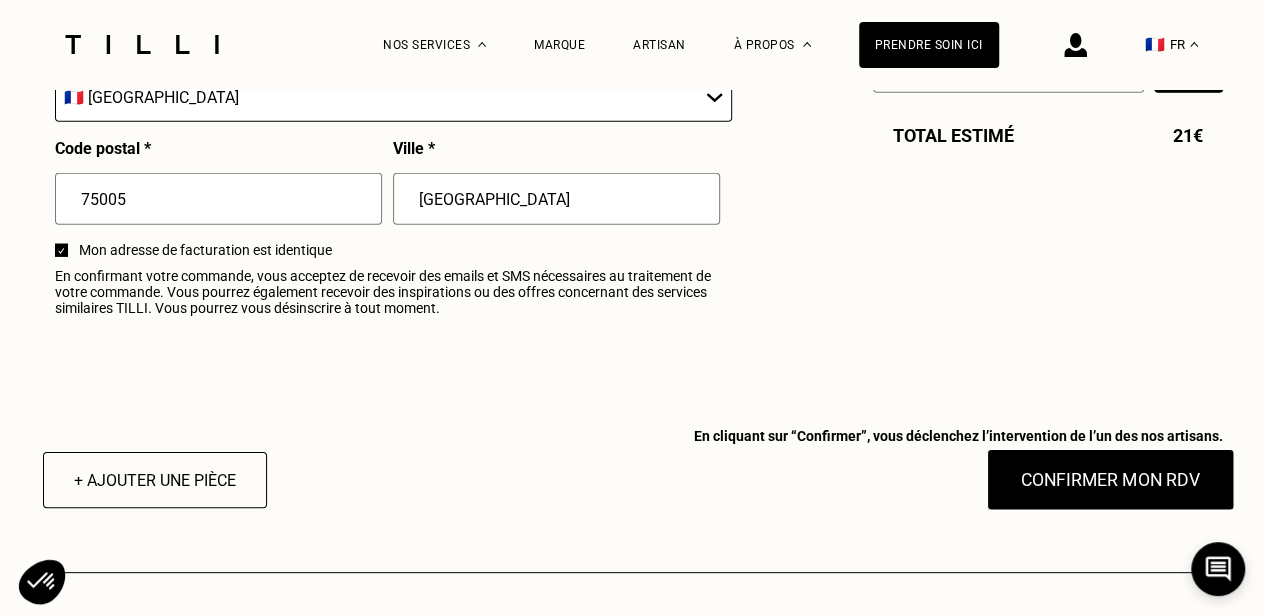 click on "Confirmer mon RDV" at bounding box center (1110, 480) 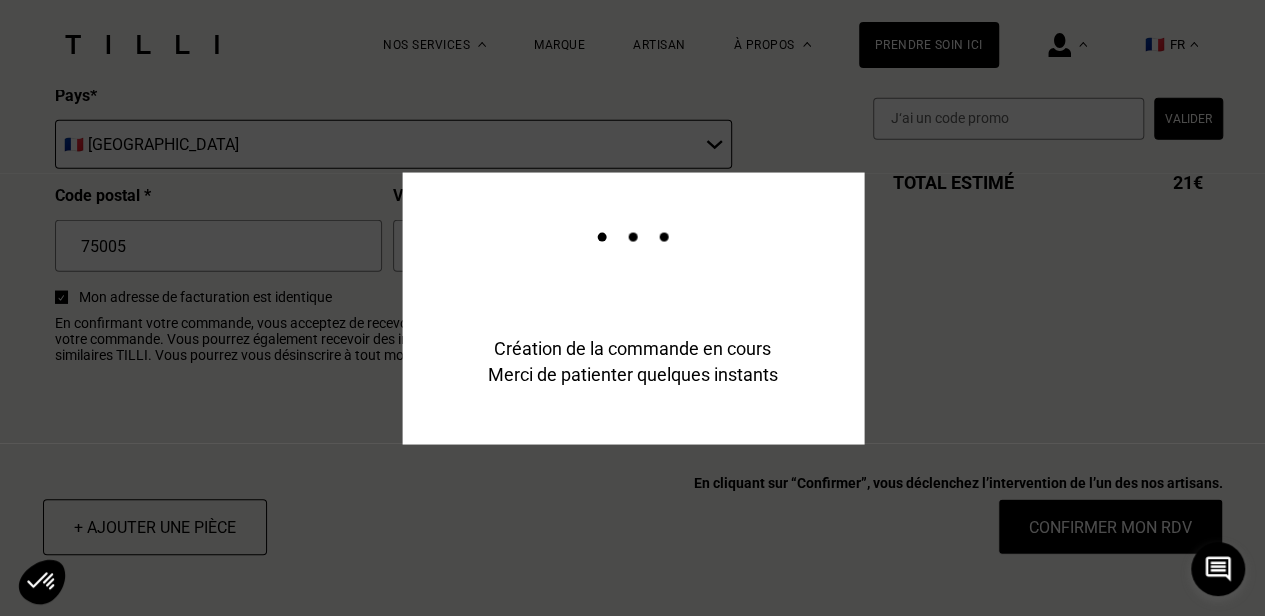 scroll, scrollTop: 2548, scrollLeft: 0, axis: vertical 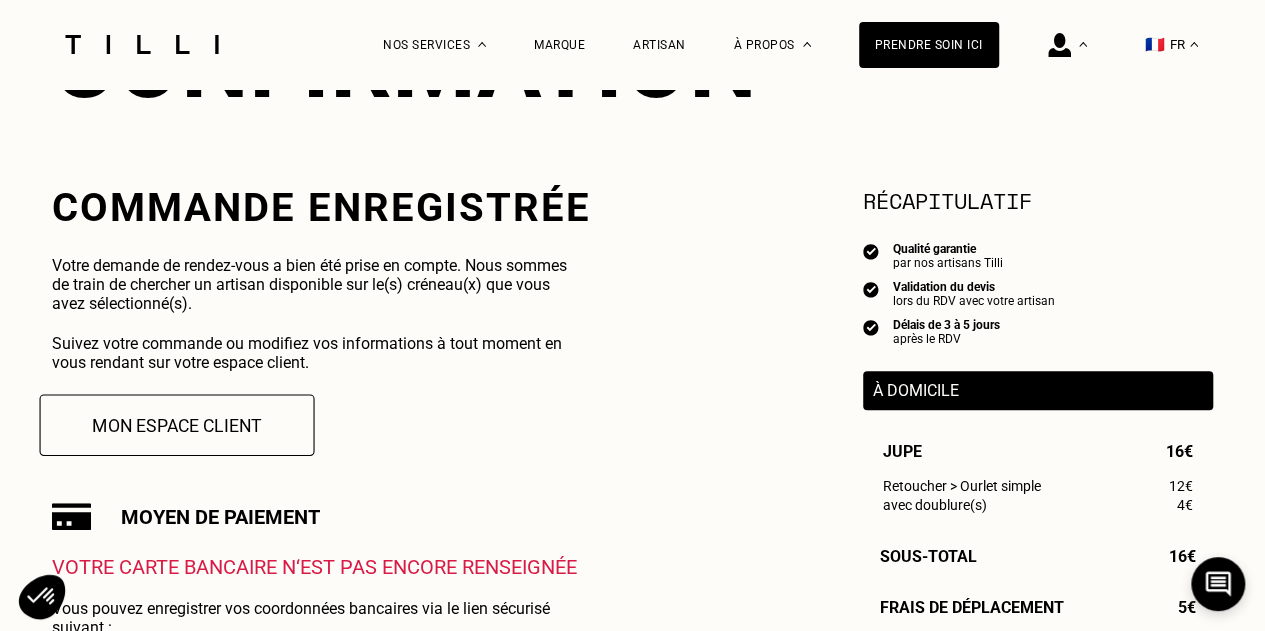 click on "Mon espace client" at bounding box center [177, 425] 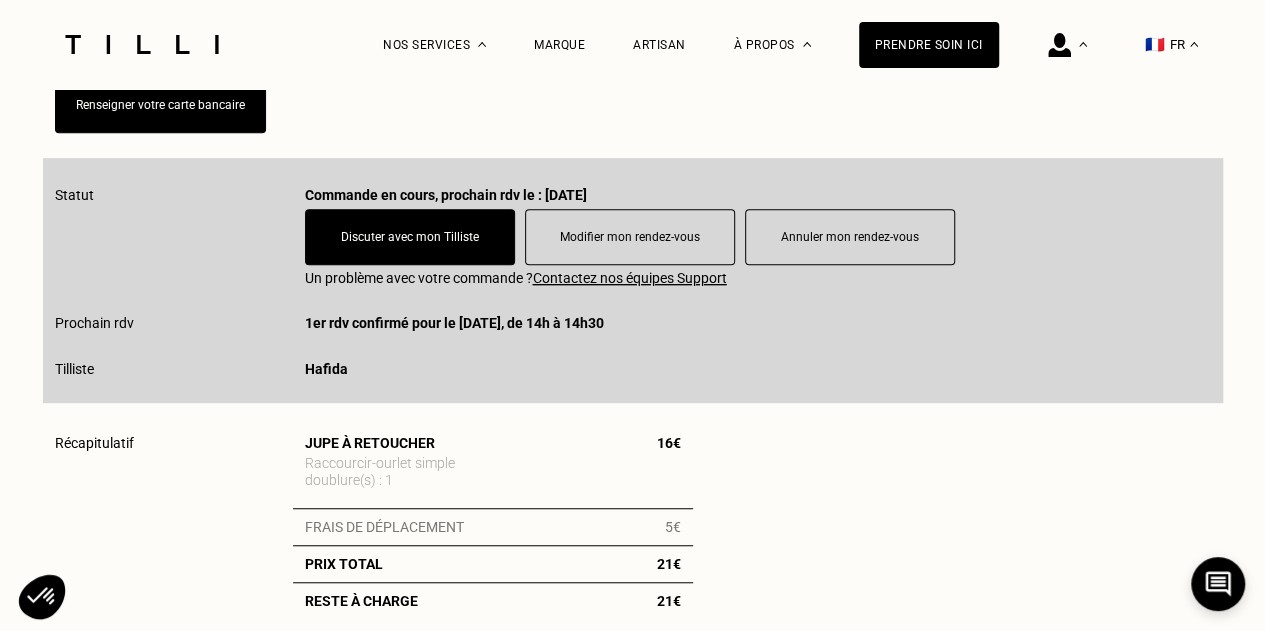 scroll, scrollTop: 500, scrollLeft: 0, axis: vertical 